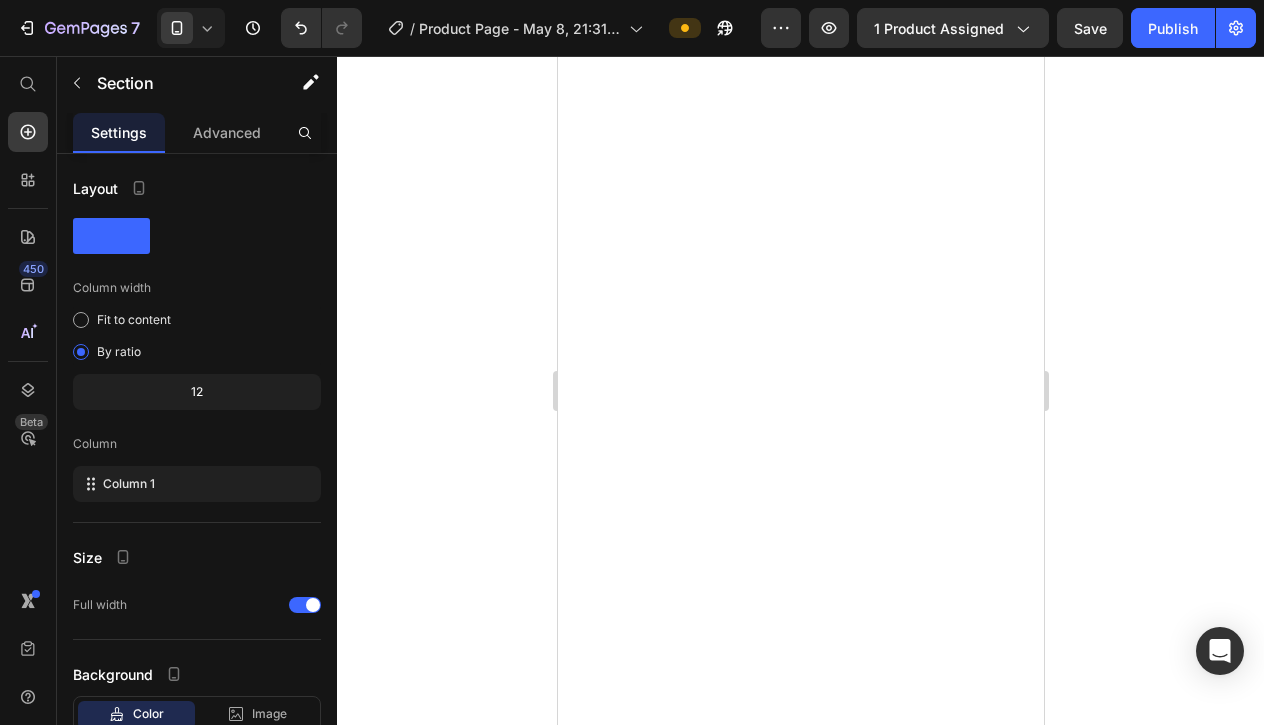 scroll, scrollTop: 0, scrollLeft: 0, axis: both 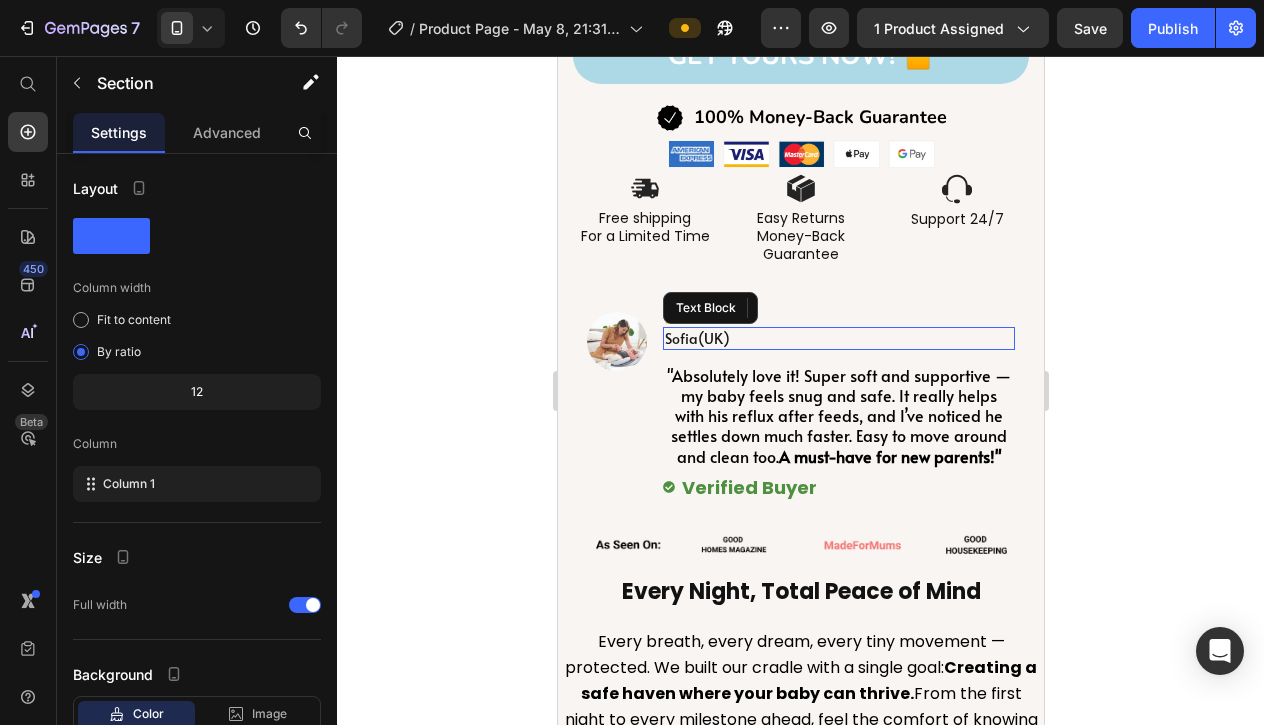 click on "(UK)" at bounding box center (713, 337) 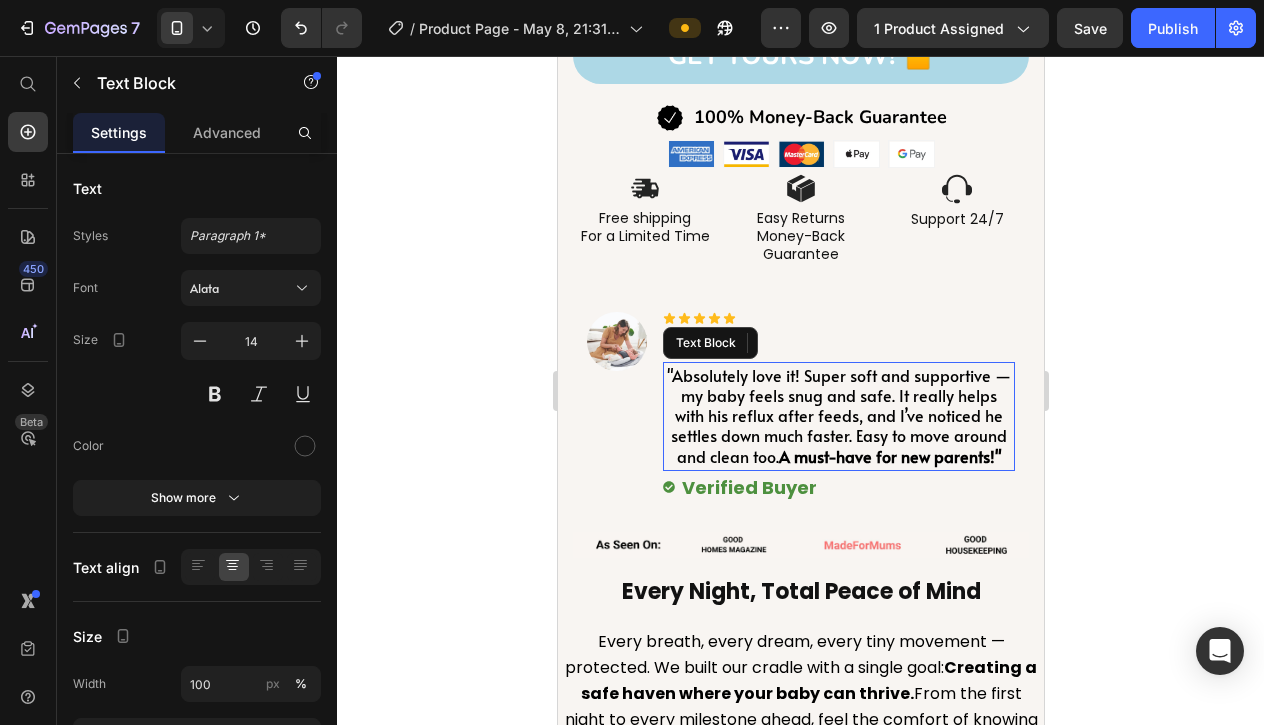 click on ""Absolutely love it! Super soft and supportive — my baby feels snug and safe. It really helps with his reflux after feeds, and I’ve noticed he settles down much faster. Easy to move around and clean too.  A must-have for new parents!"" at bounding box center (838, 416) 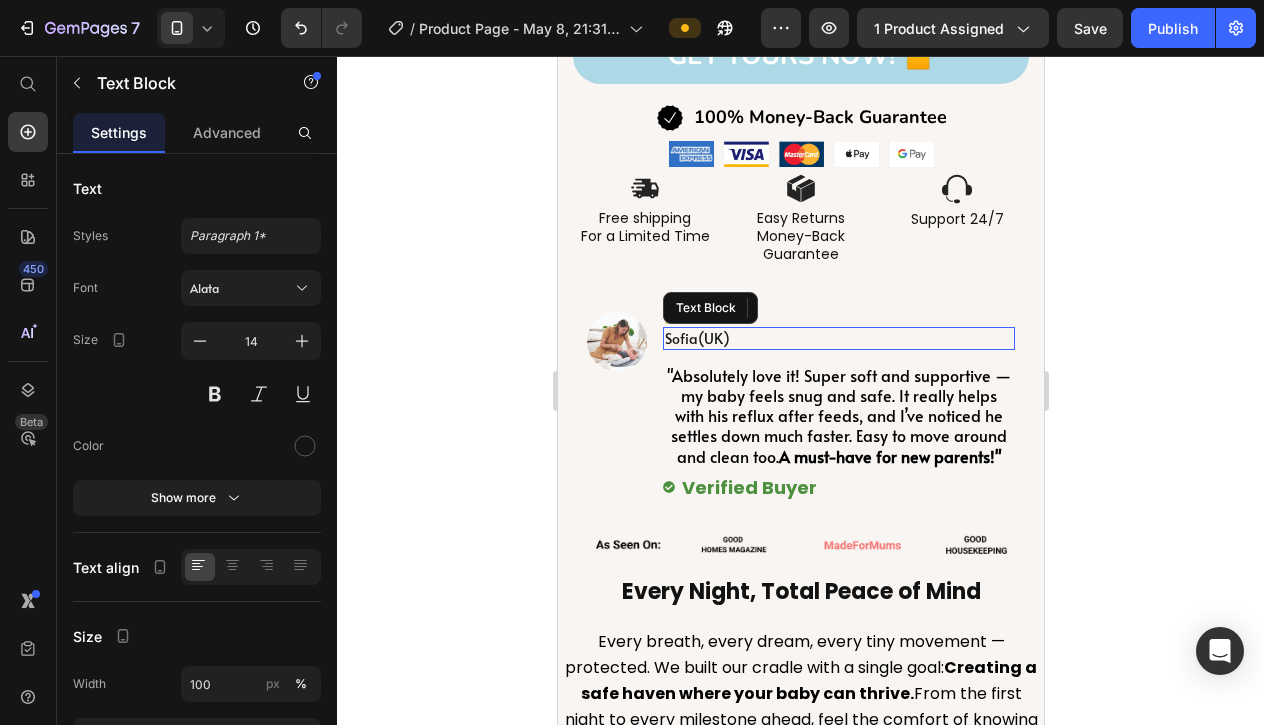 click on "[PERSON]  (UK)" at bounding box center [838, 338] 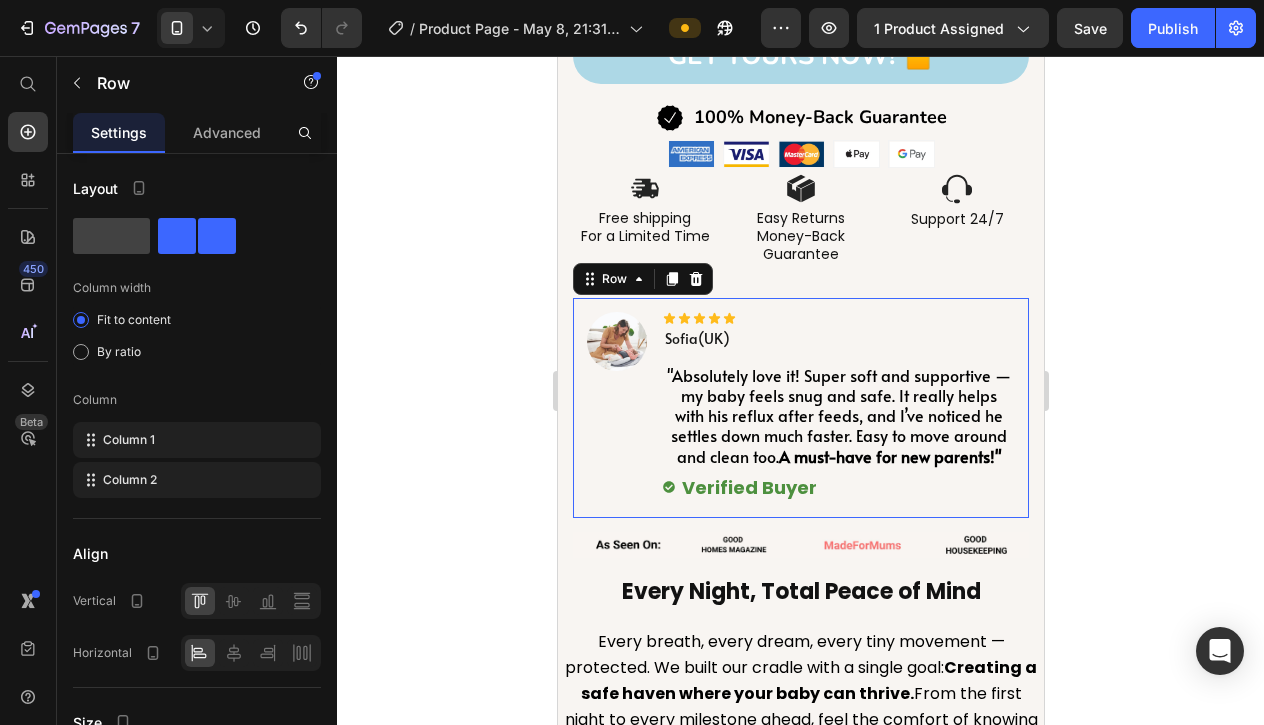 click on "Image Icon Icon Icon Icon Icon Icon List [PERSON]  (UK) Text Block "Absolutely love it! Super soft and supportive — my baby feels snug and safe. It really helps with his reflux after feeds, and I’ve noticed he settles down much faster. Easy to move around and clean too.  A must-have for new parents!" Text Block Verified Buyer Item List Row   0" at bounding box center [800, 408] 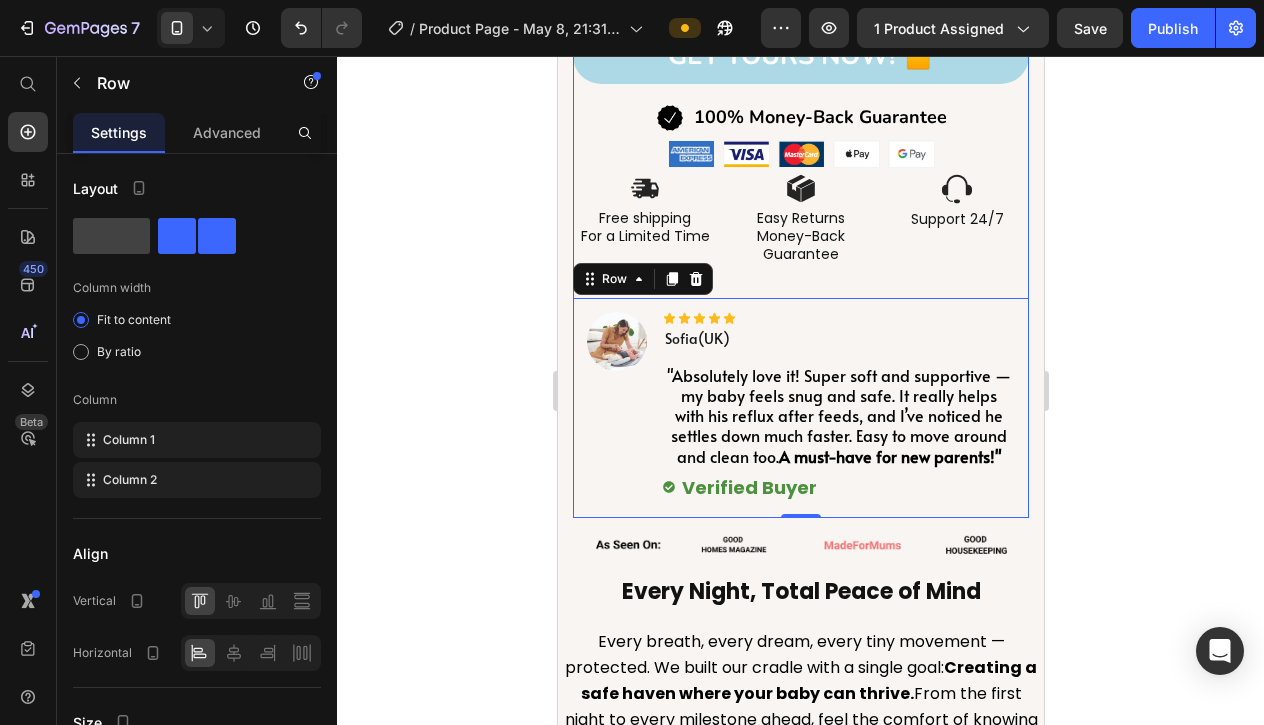 click on "🇬🇧 👶 #1 Baby Bed For Newborns
Custom Code ESSENTIAL FOR BABIES 0-18 MONTHS Text Block                Icon                Icon                Icon                Icon
Icon Icon List Hoz Row Rated 4.8/5 by 12.788+ Happy parents Text Block Premium Safety Nest, Anti-Reflux & Healthy Sleep Support Product Title SAVE 20% off Product Badge $87.50 Product Price $69.99 Product Price Row                Title Line
Create a Cozy Nest for Your Baby
Holivio™ is designed to cradle your baby with care and improve digestion naturally
✔
Say Goodbye to Sleepless Nights
✔
No More Colic & Reflux
✔
Designed by Pediatric Osteopaths
✔
Hypoallergenic & Breathable Materials
✔
Easy to Clean & Transport
✔
Reduce SIDS Risk
Custom Code GET YOURS Now! 🔒 Add to Cart
100% Money-Back Guarantee" at bounding box center [800, -58] 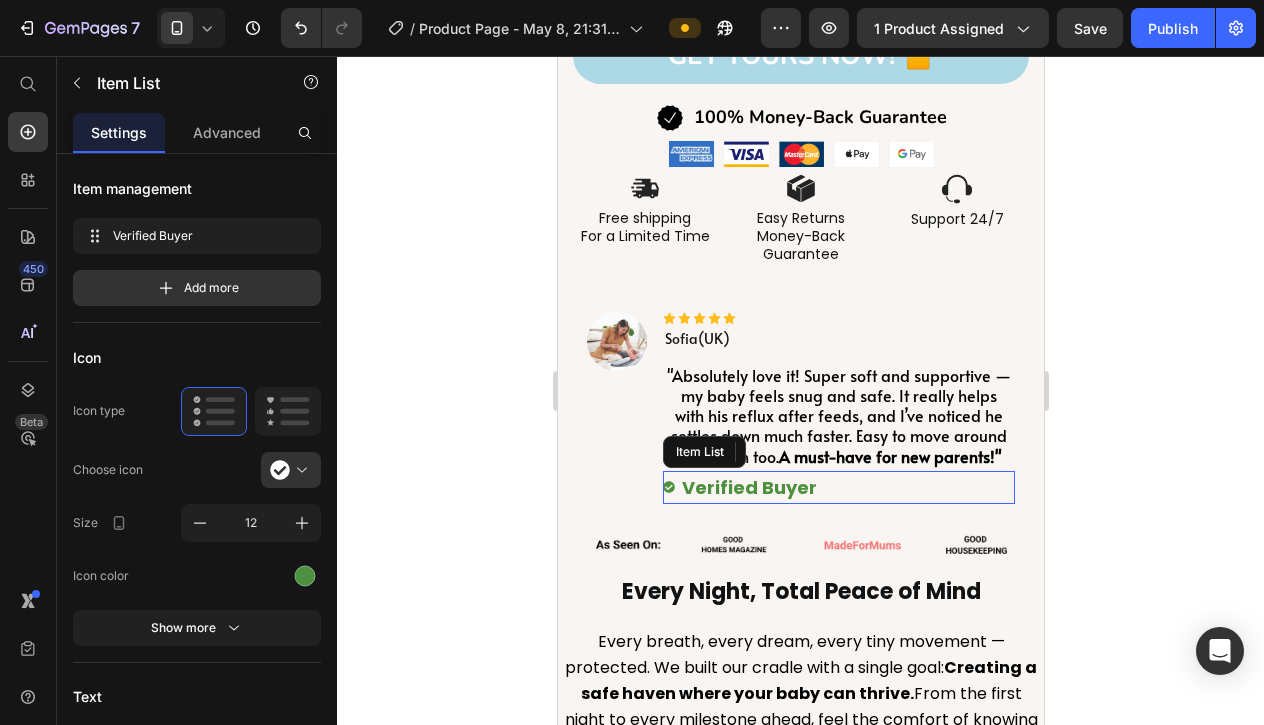 click on "Verified Buyer" at bounding box center [838, 487] 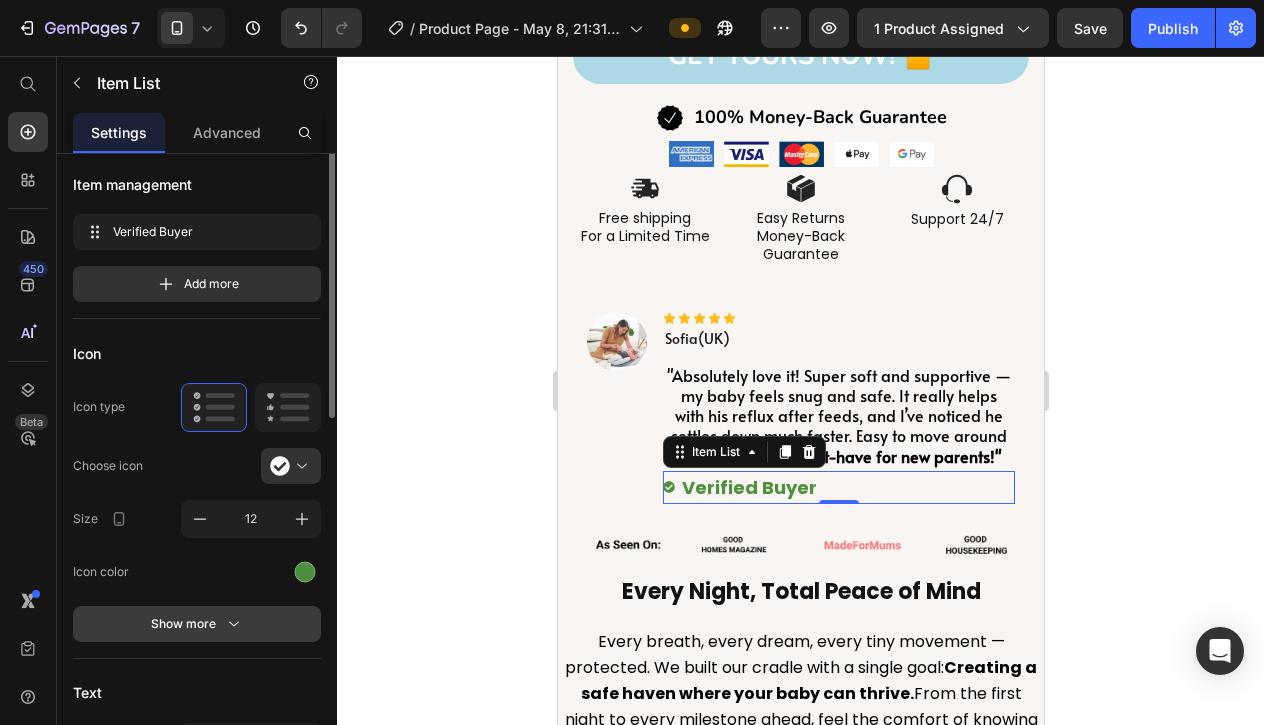 scroll, scrollTop: 0, scrollLeft: 0, axis: both 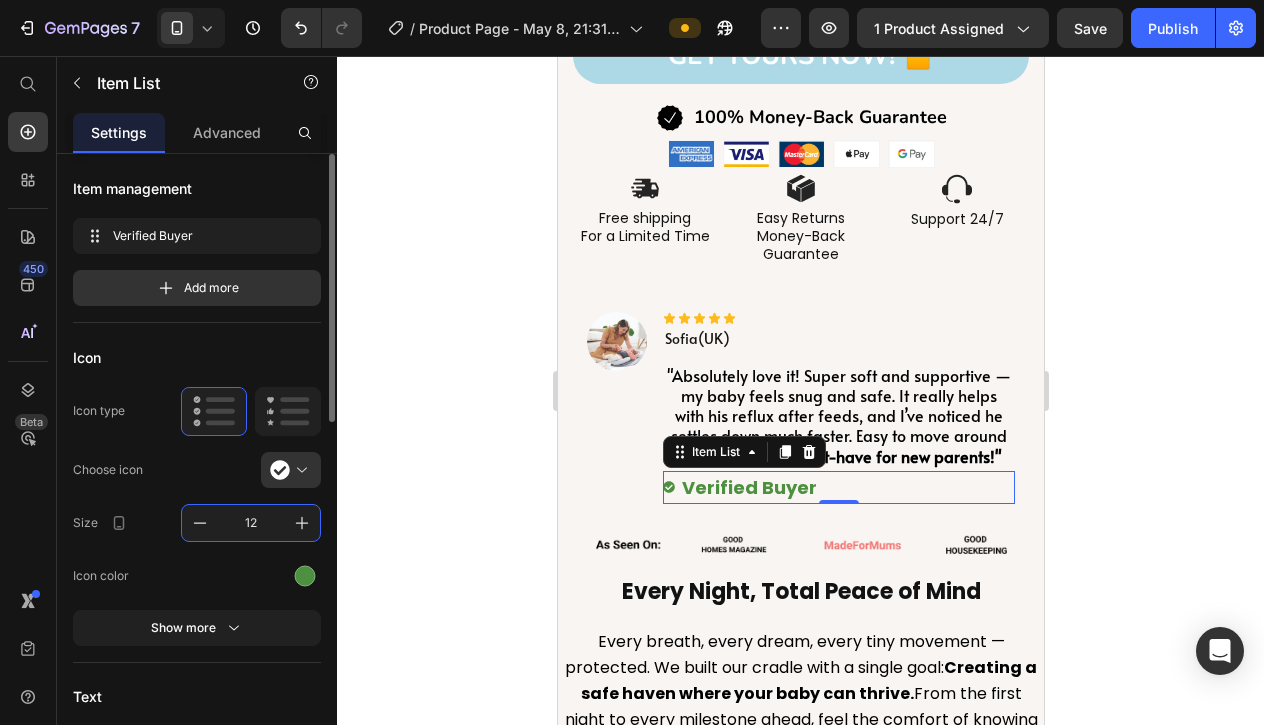 click on "12" at bounding box center (251, 523) 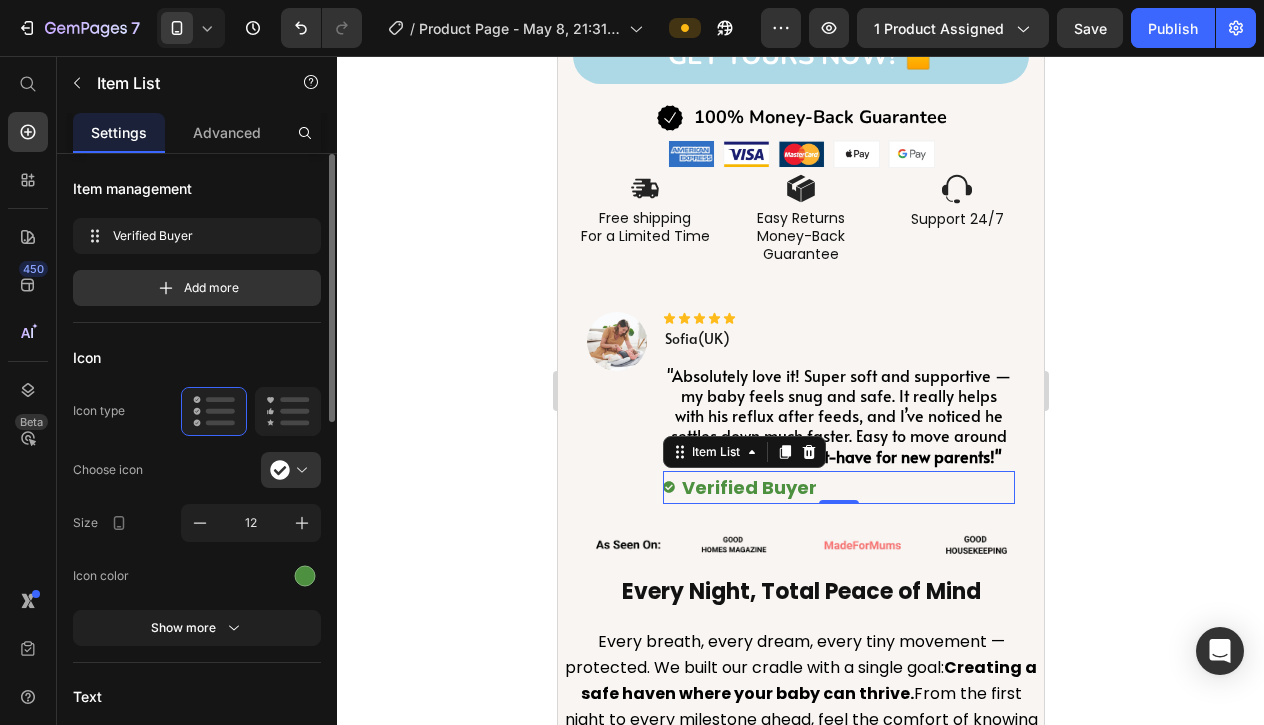 click on "Choose icon" 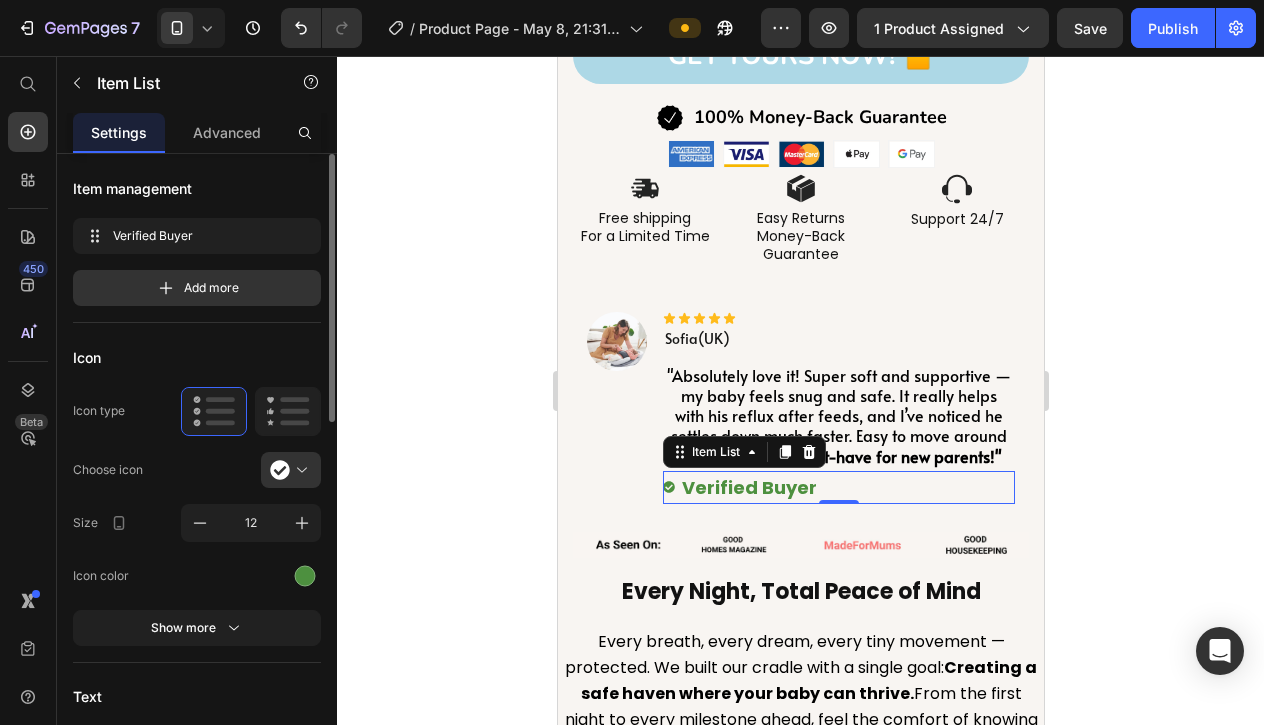 click on "Icon color" 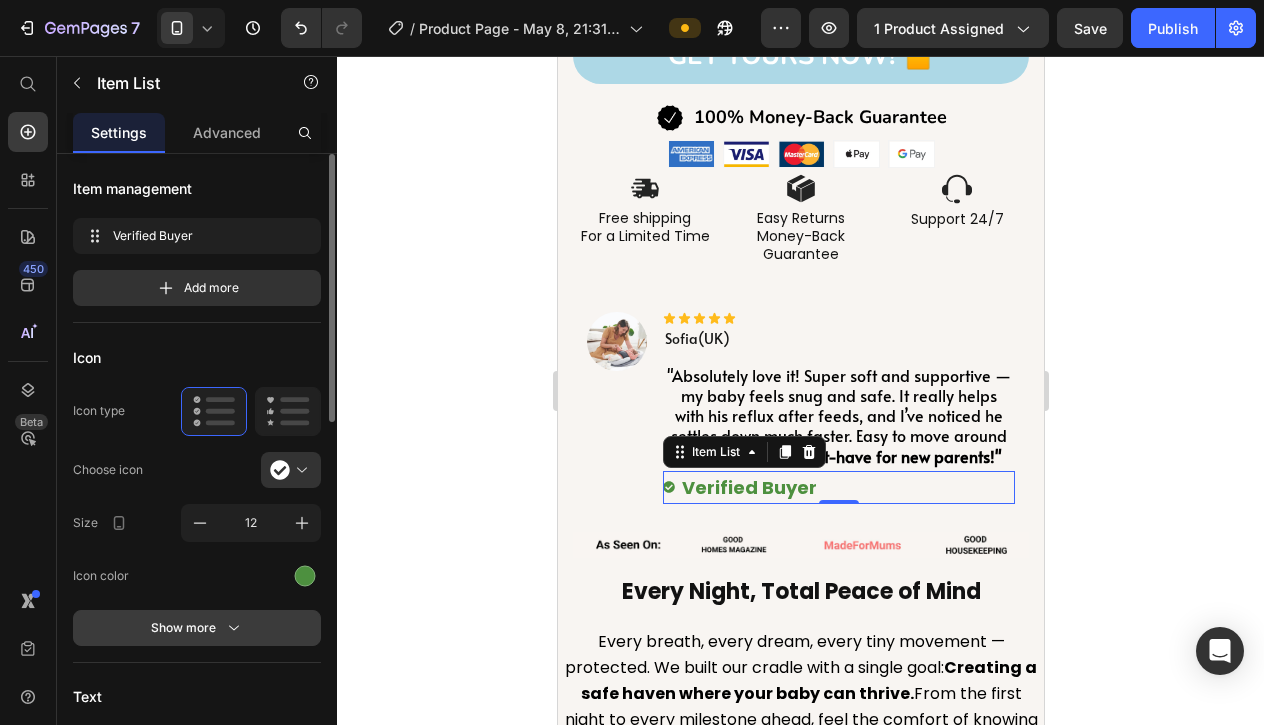 click 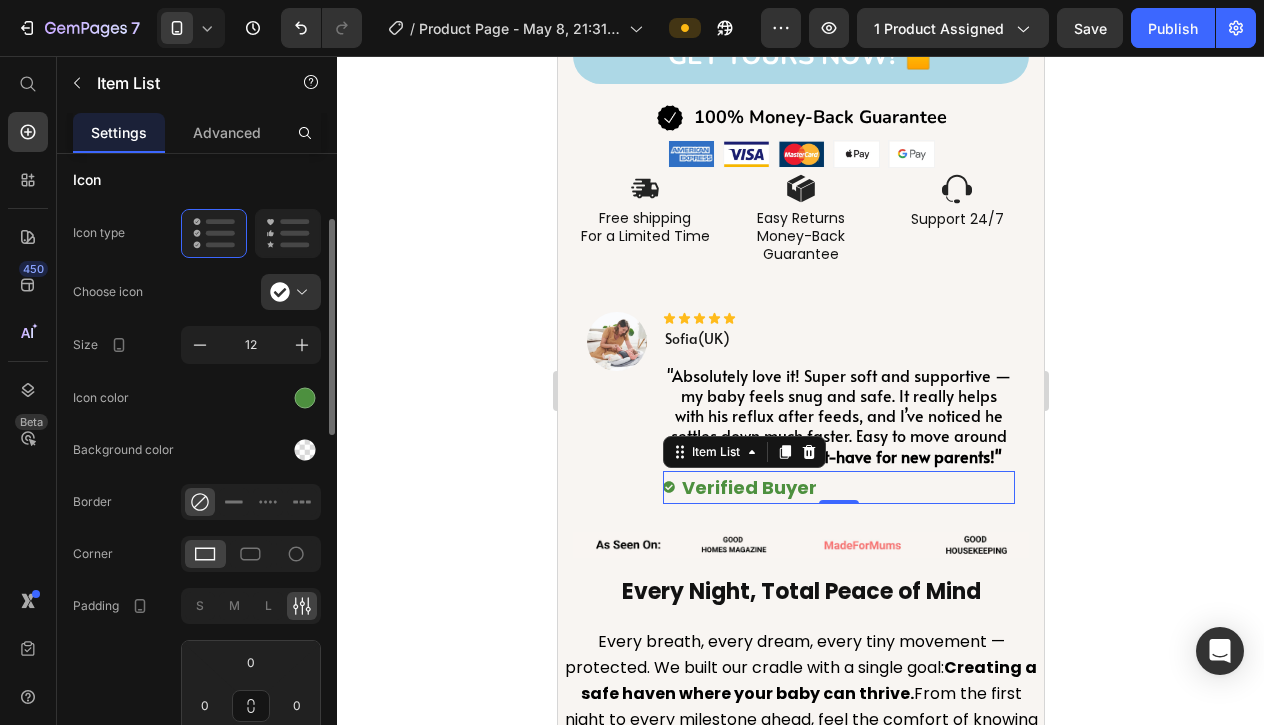 scroll, scrollTop: 181, scrollLeft: 0, axis: vertical 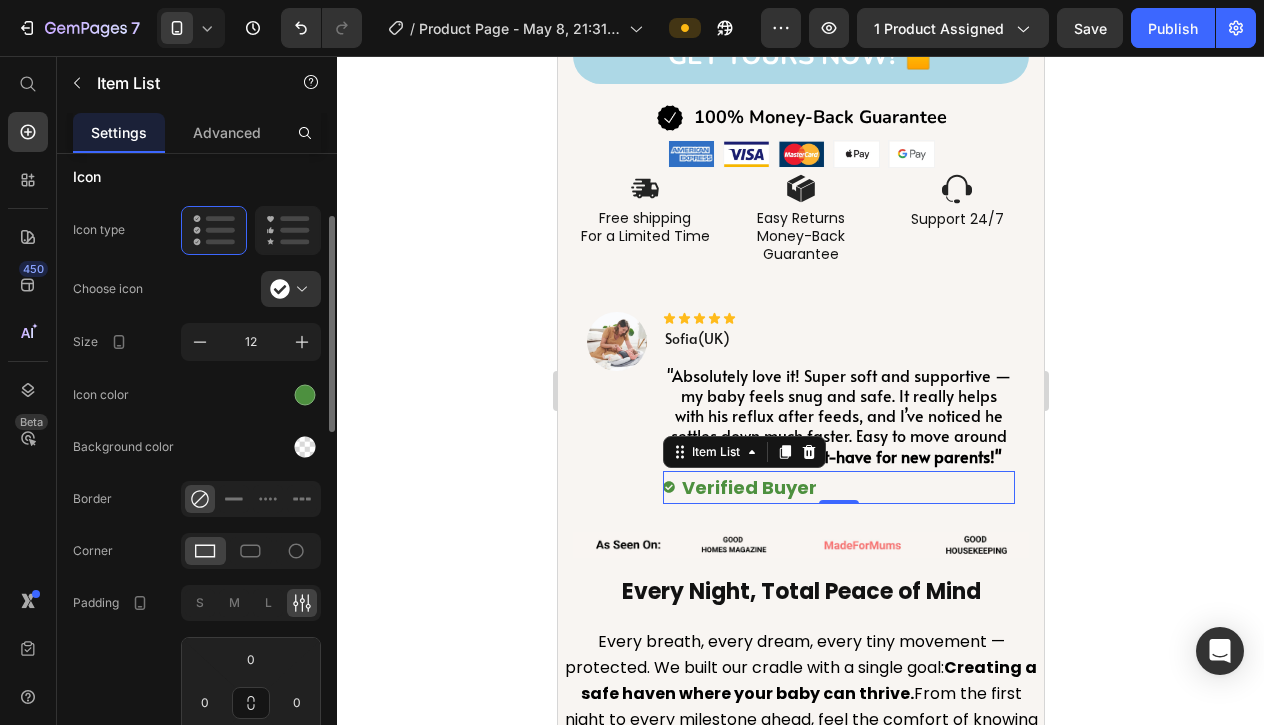 click on "Background color" 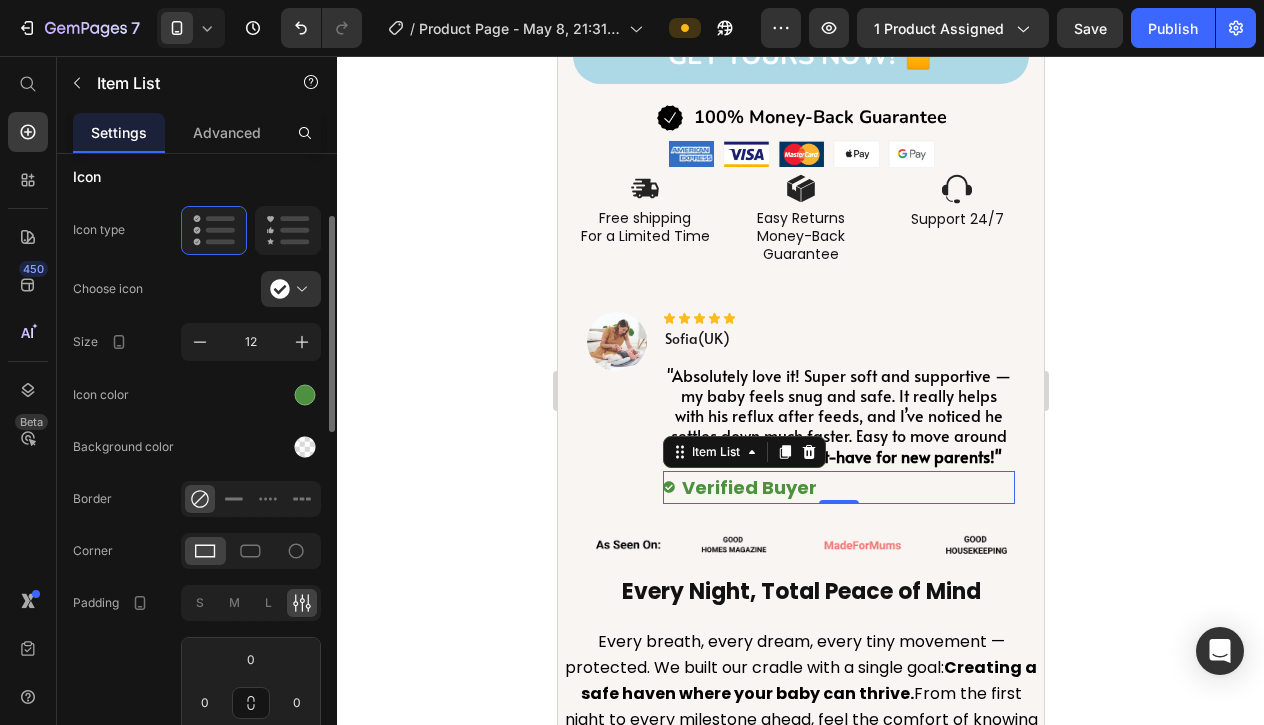 click on "Icon color" 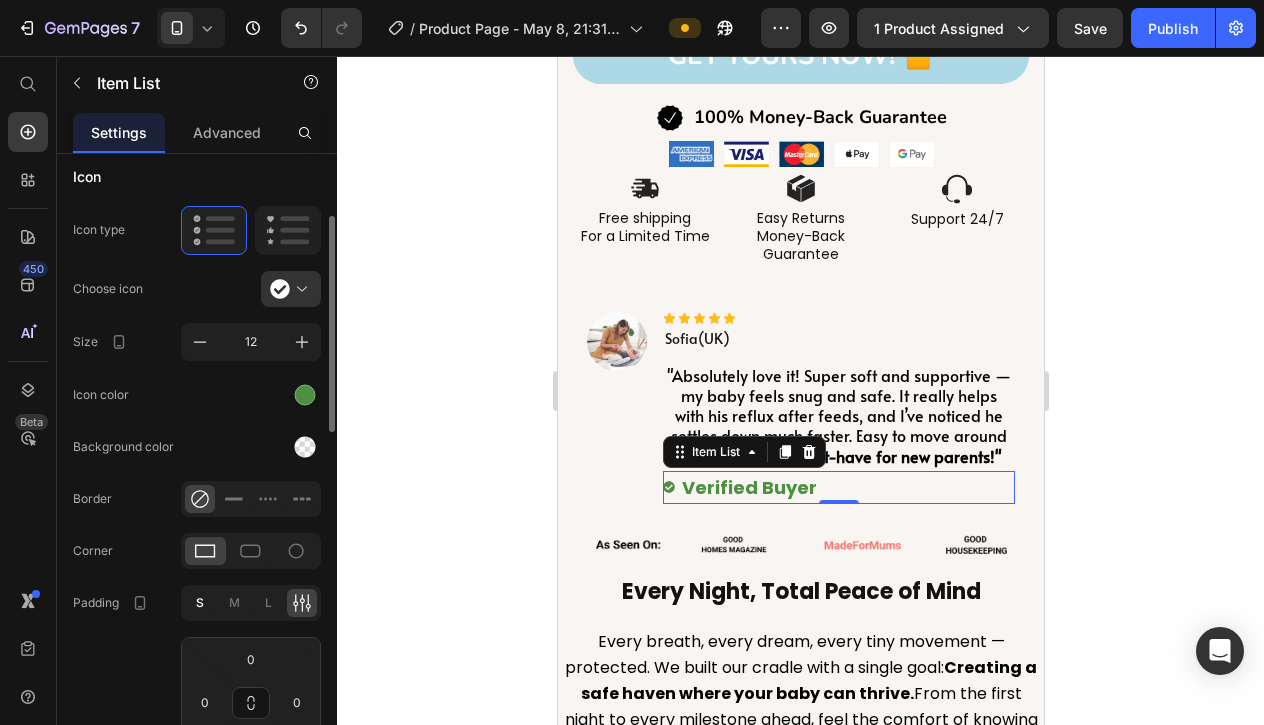 click on "S" 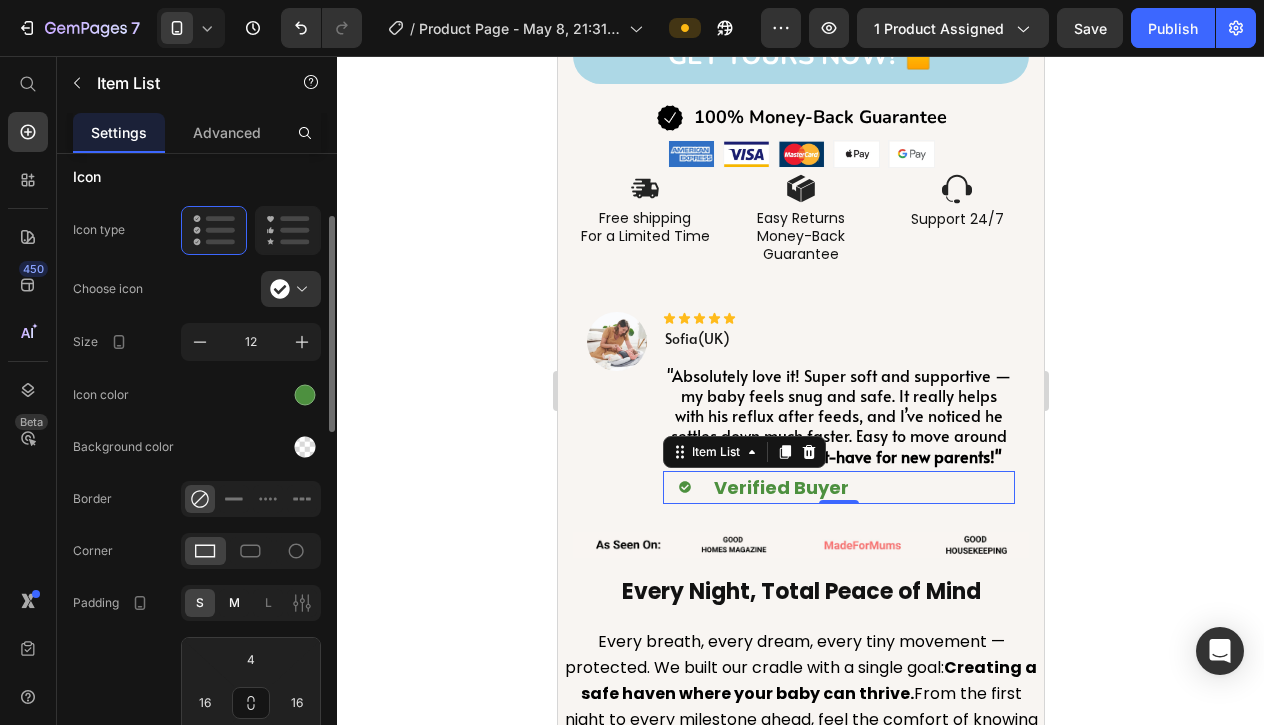 click on "M" 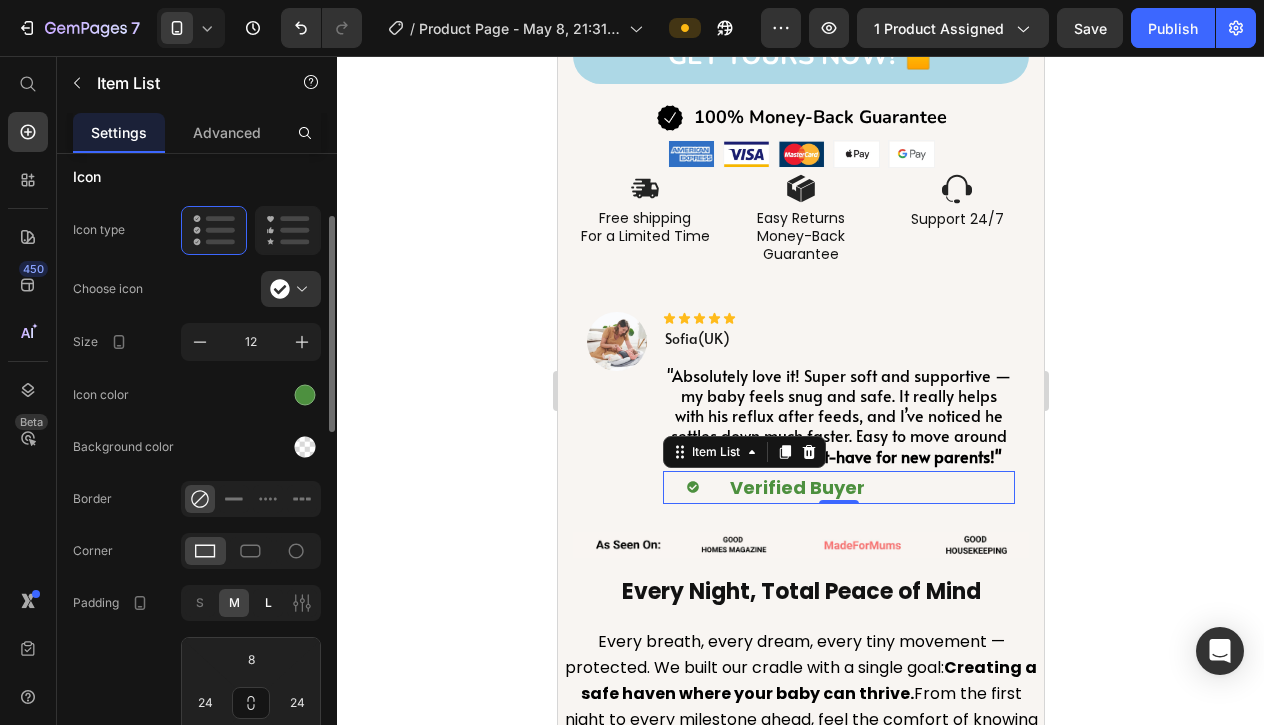 click on "L" 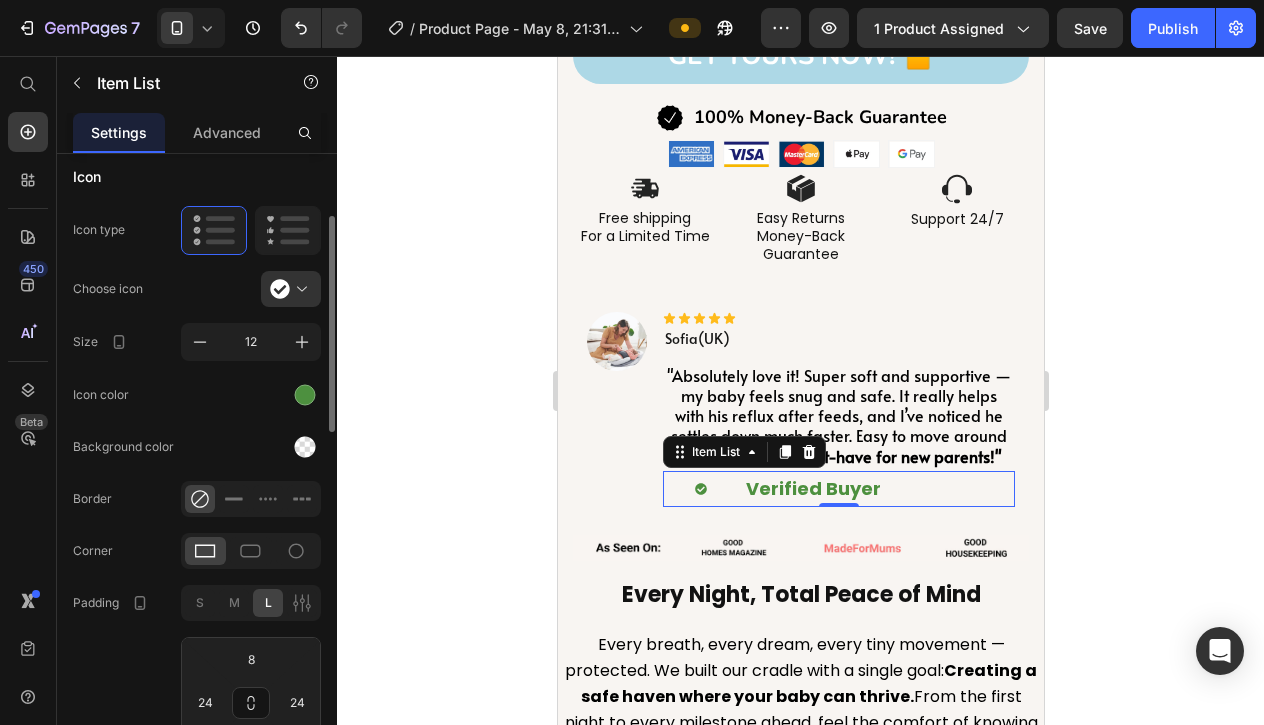 type on "12" 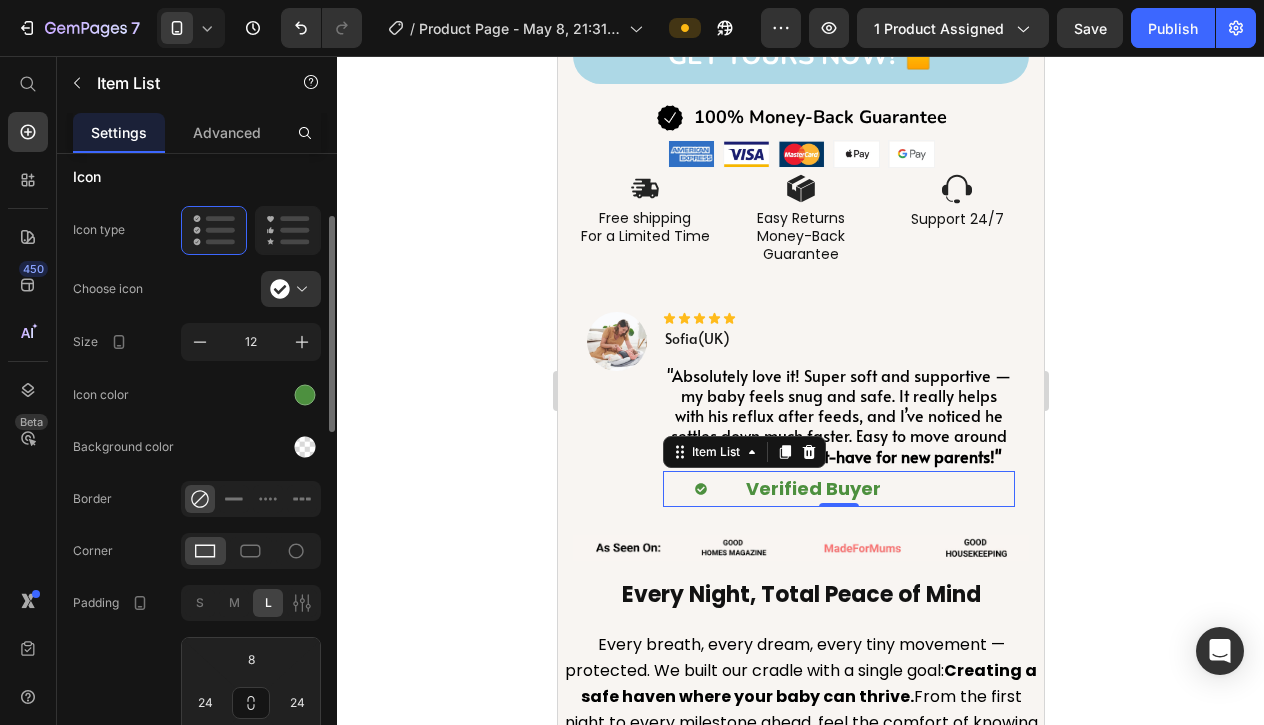 type on "32" 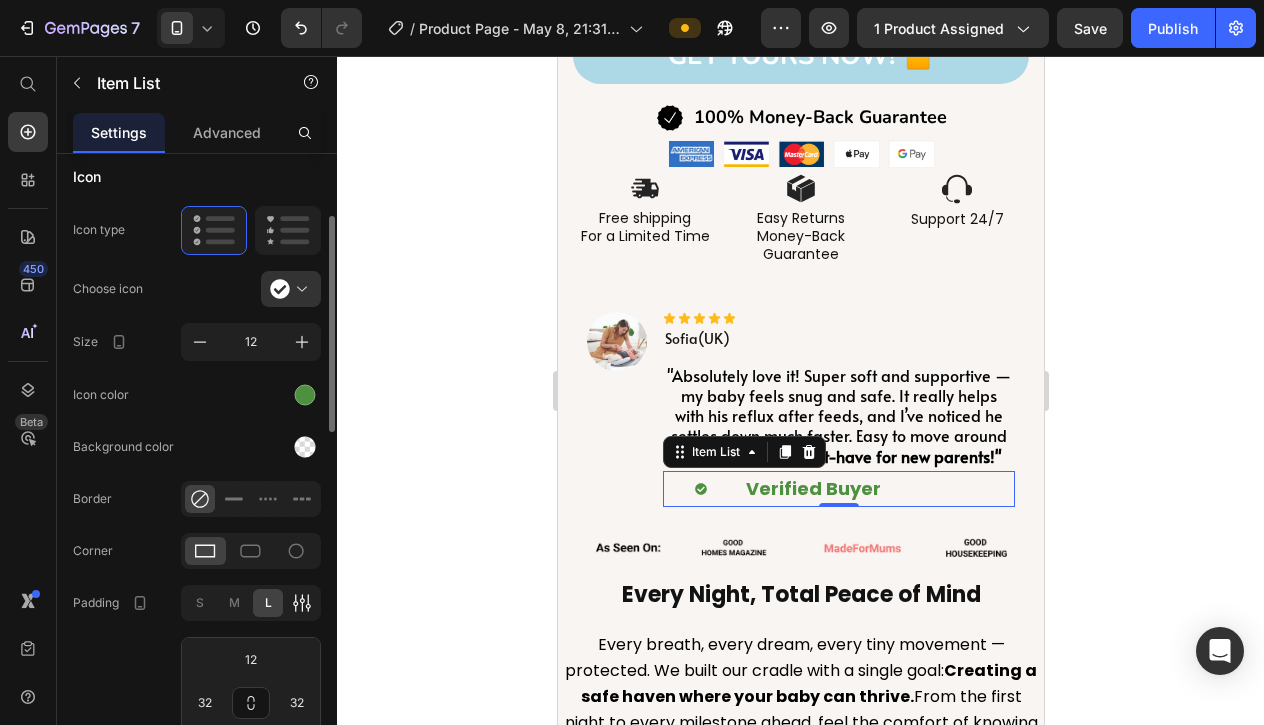 click 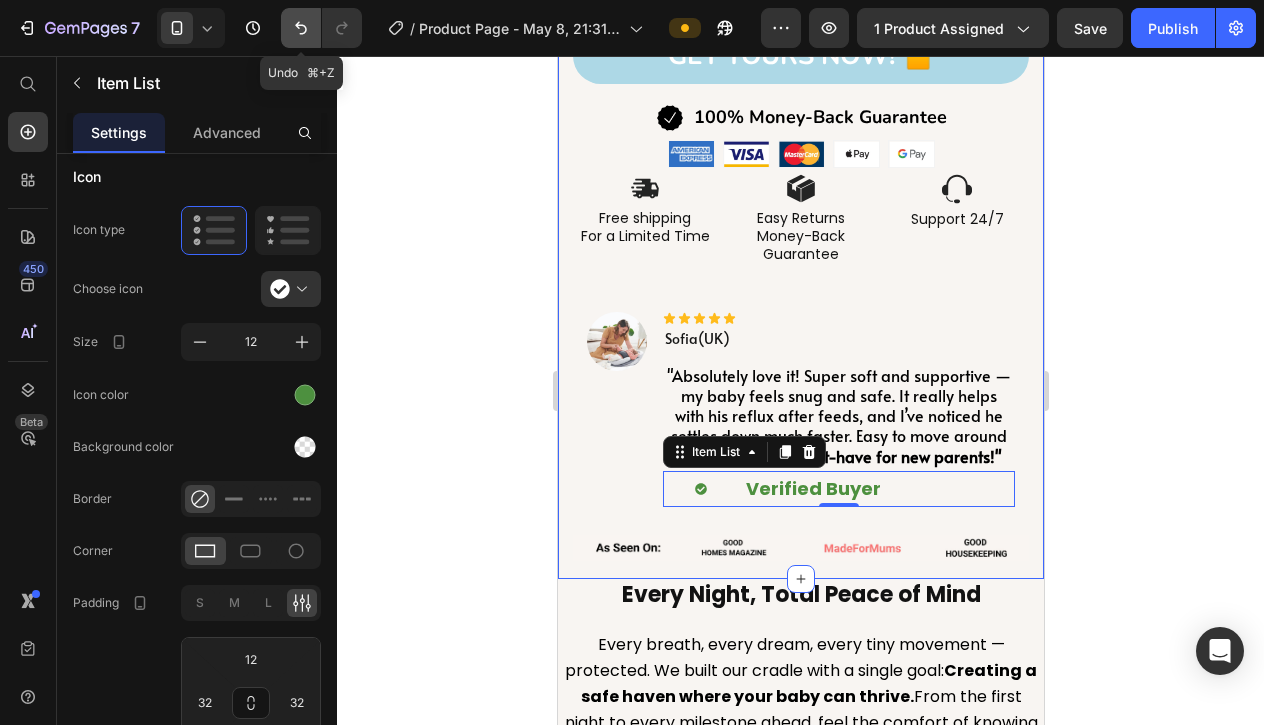 click 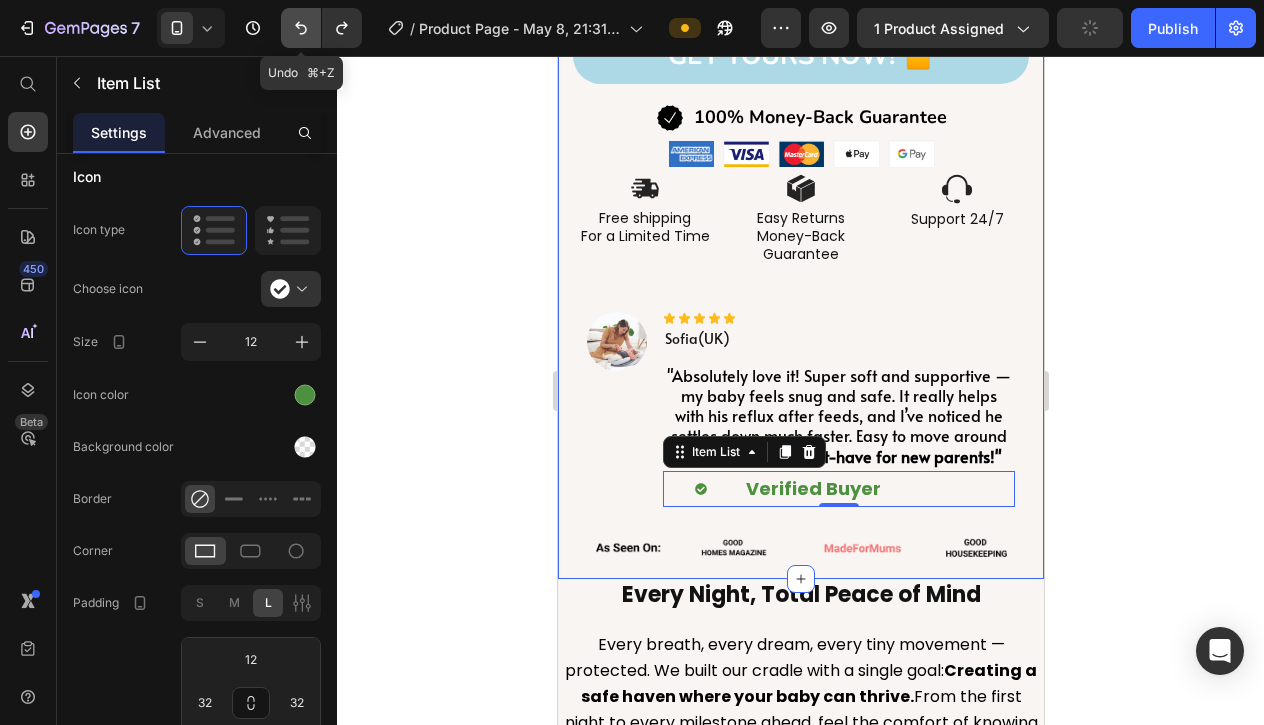 click 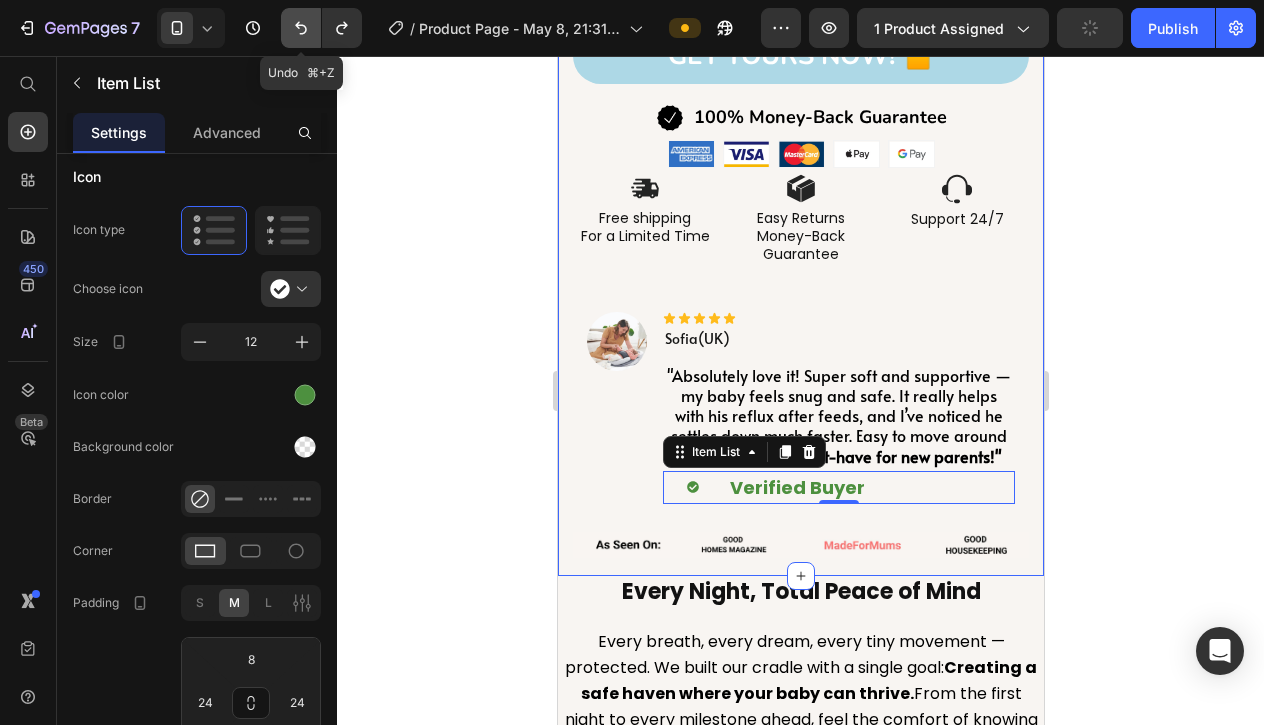 click 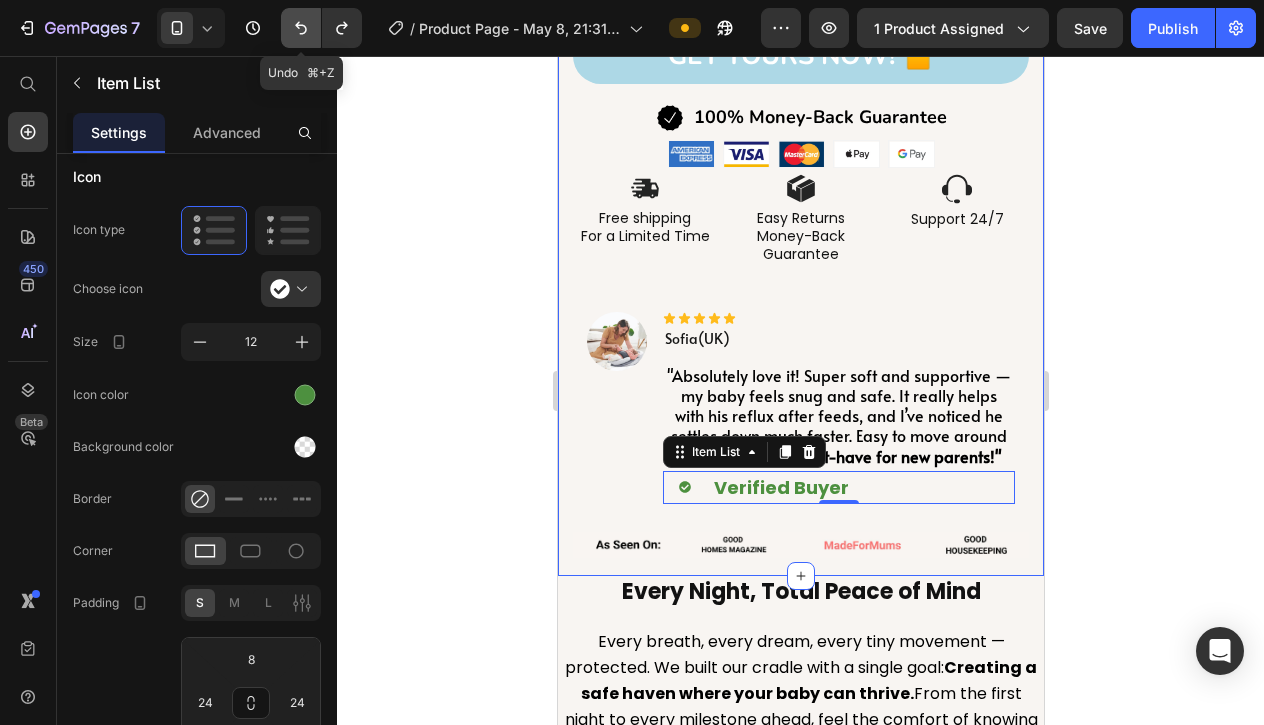 type on "4" 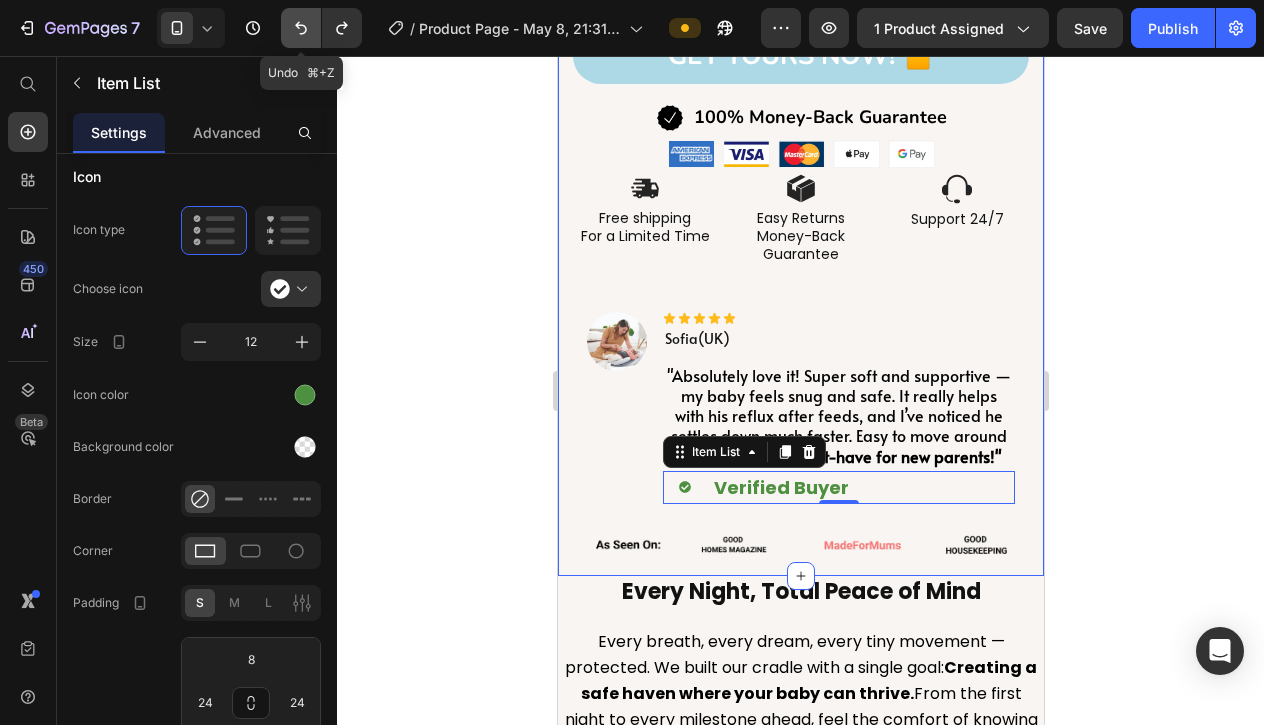 type on "16" 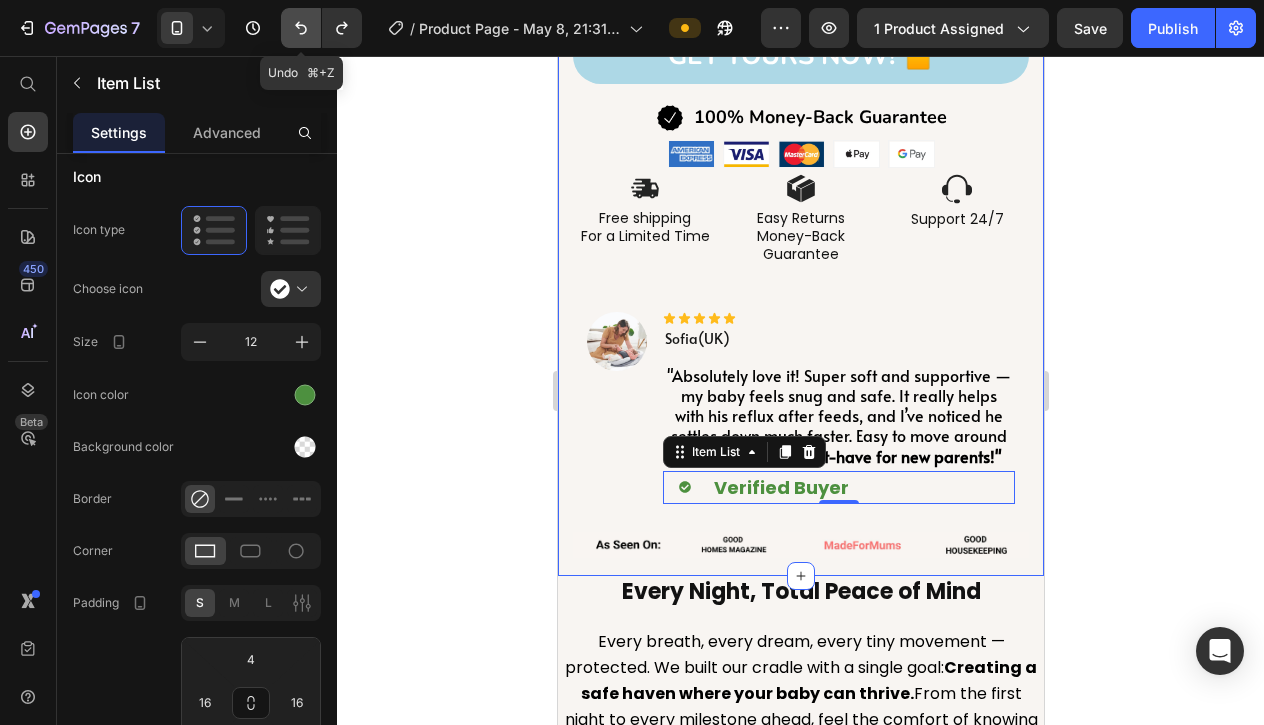 click 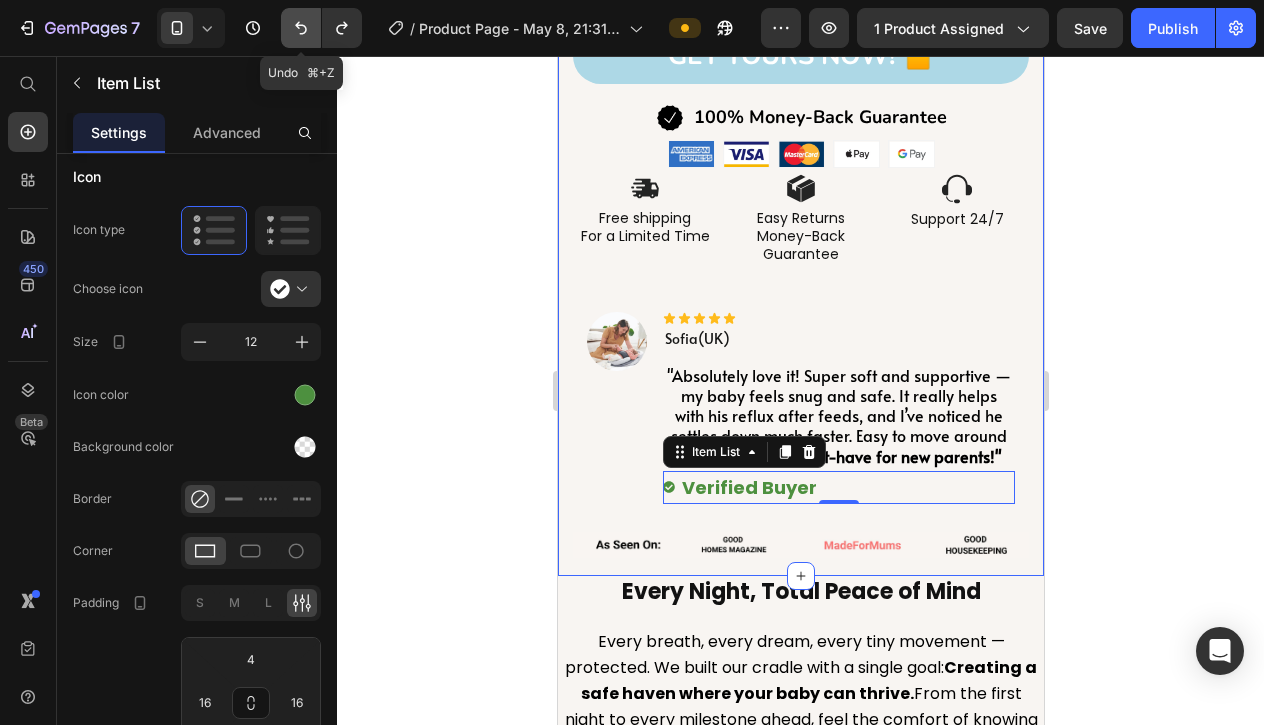 type on "0" 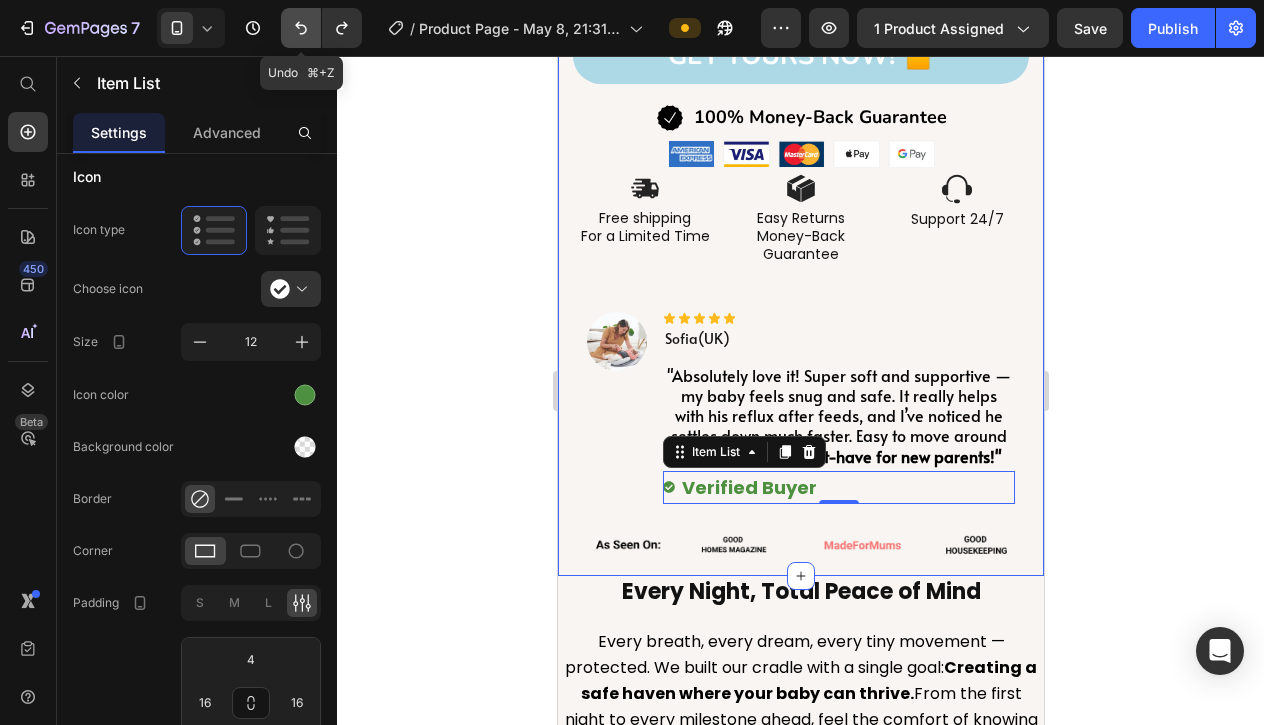 type on "0" 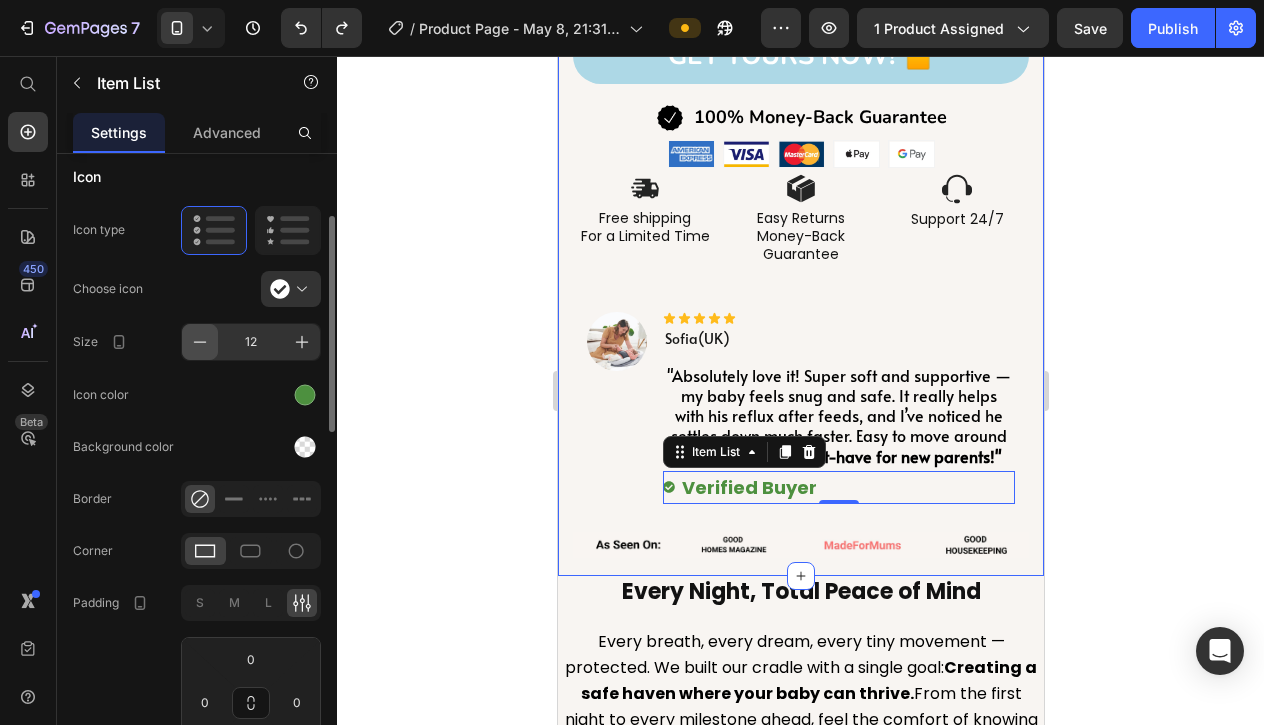 click 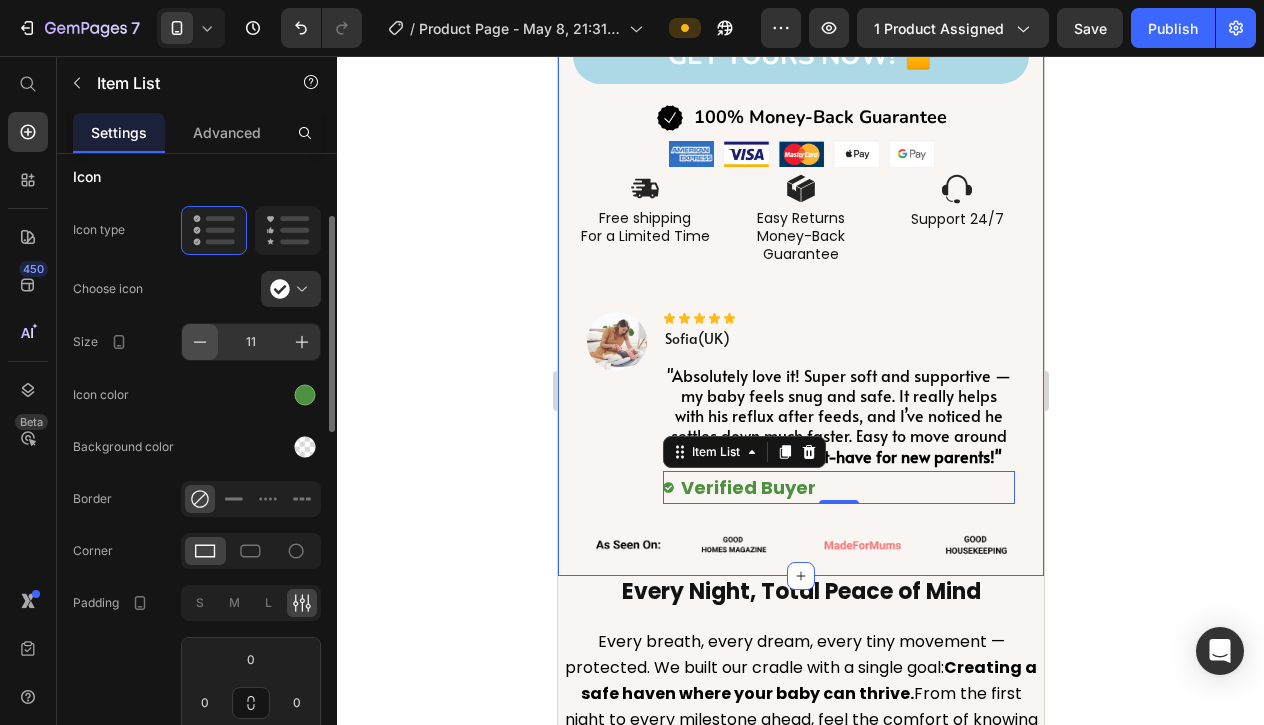 click 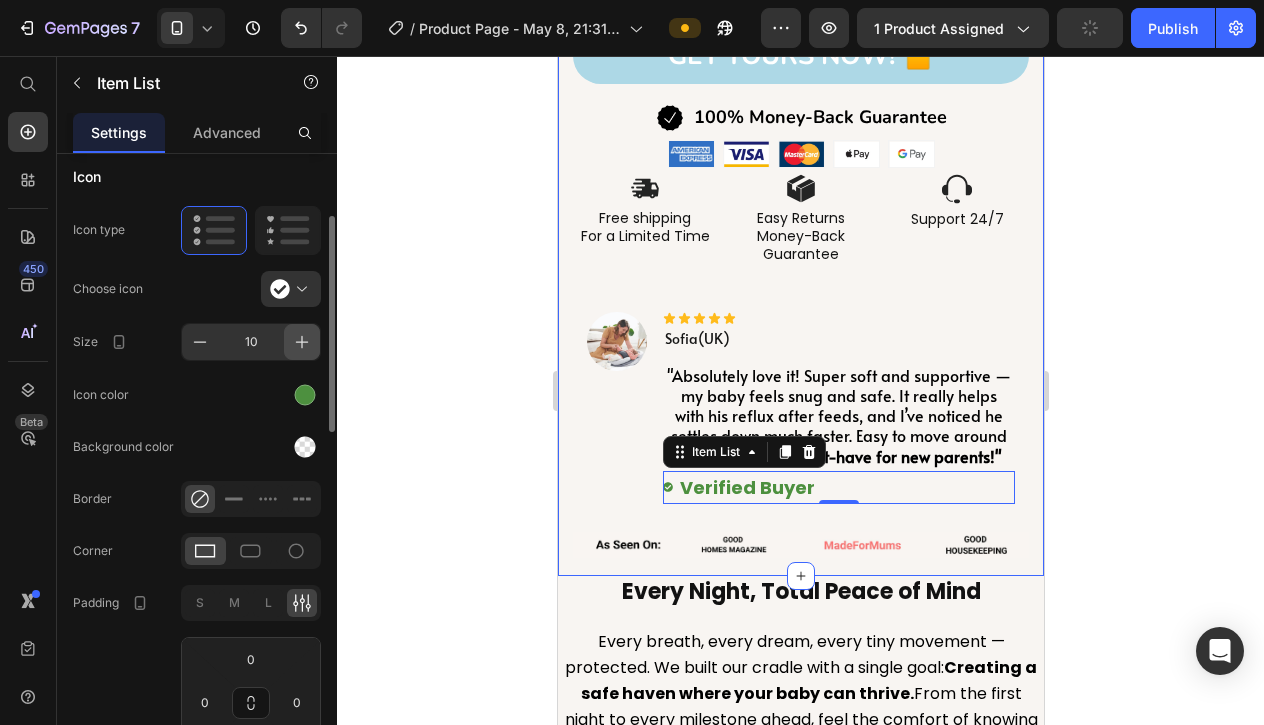 click 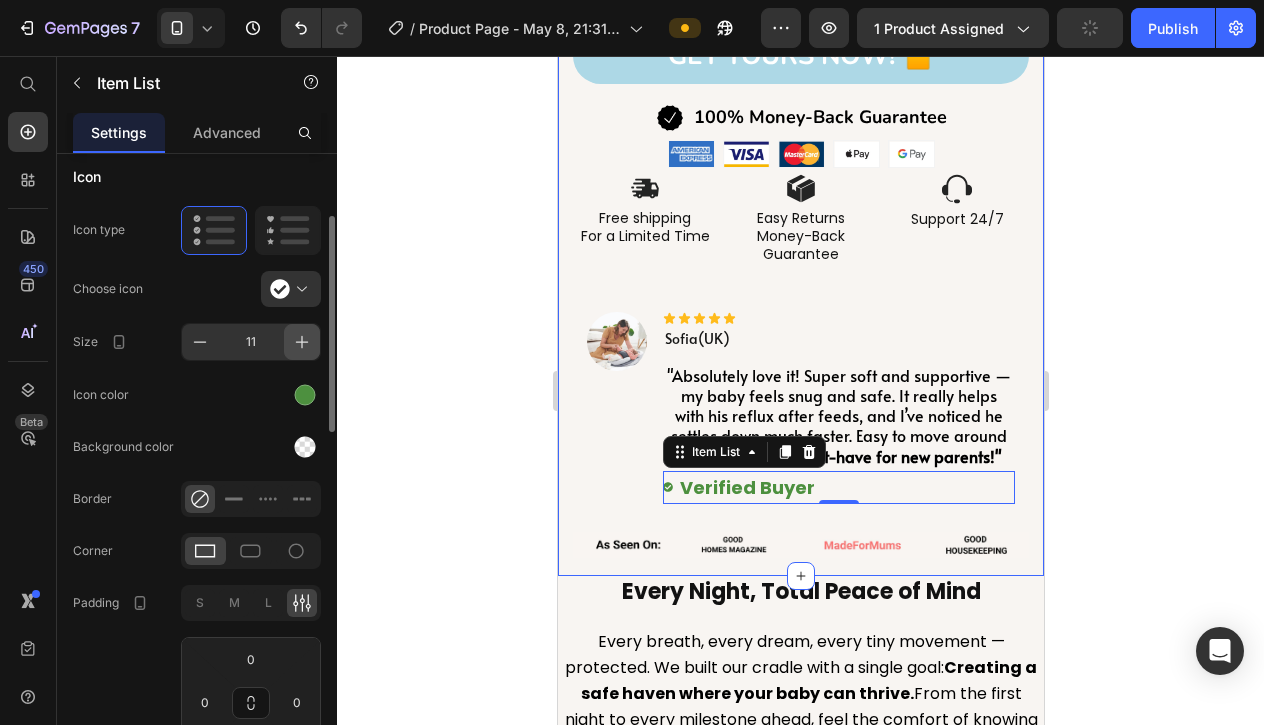 click 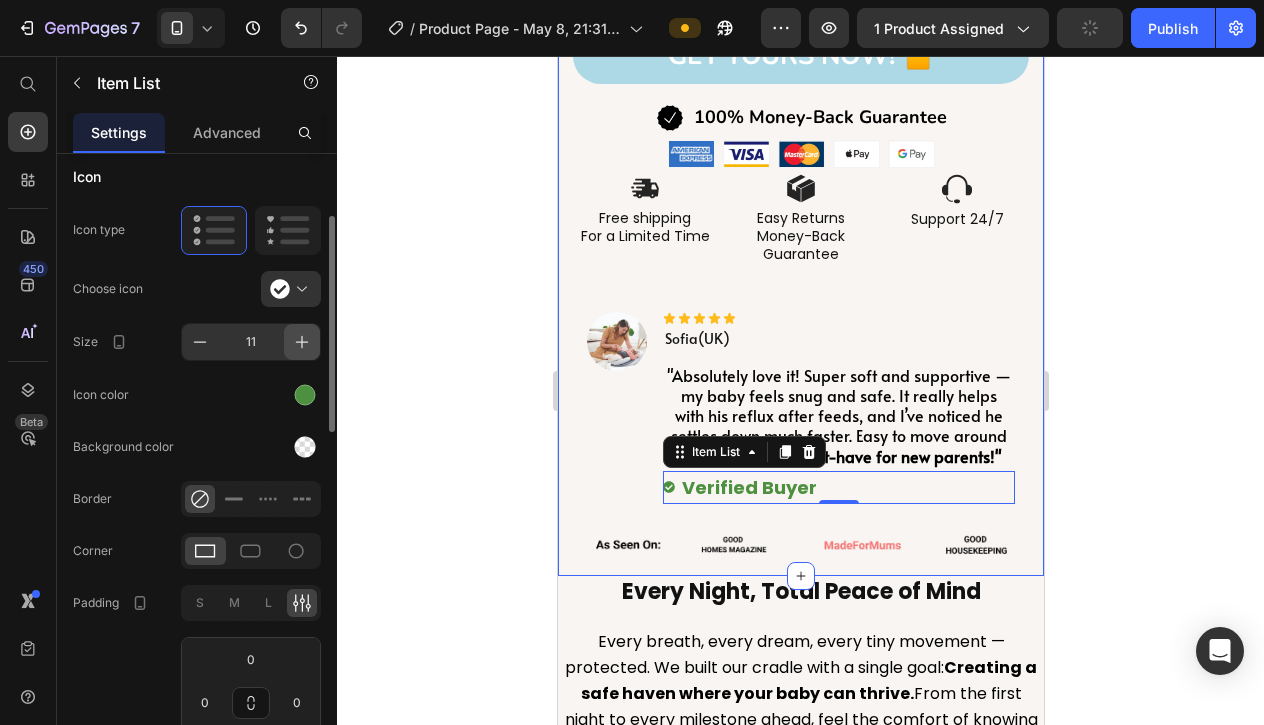 type on "12" 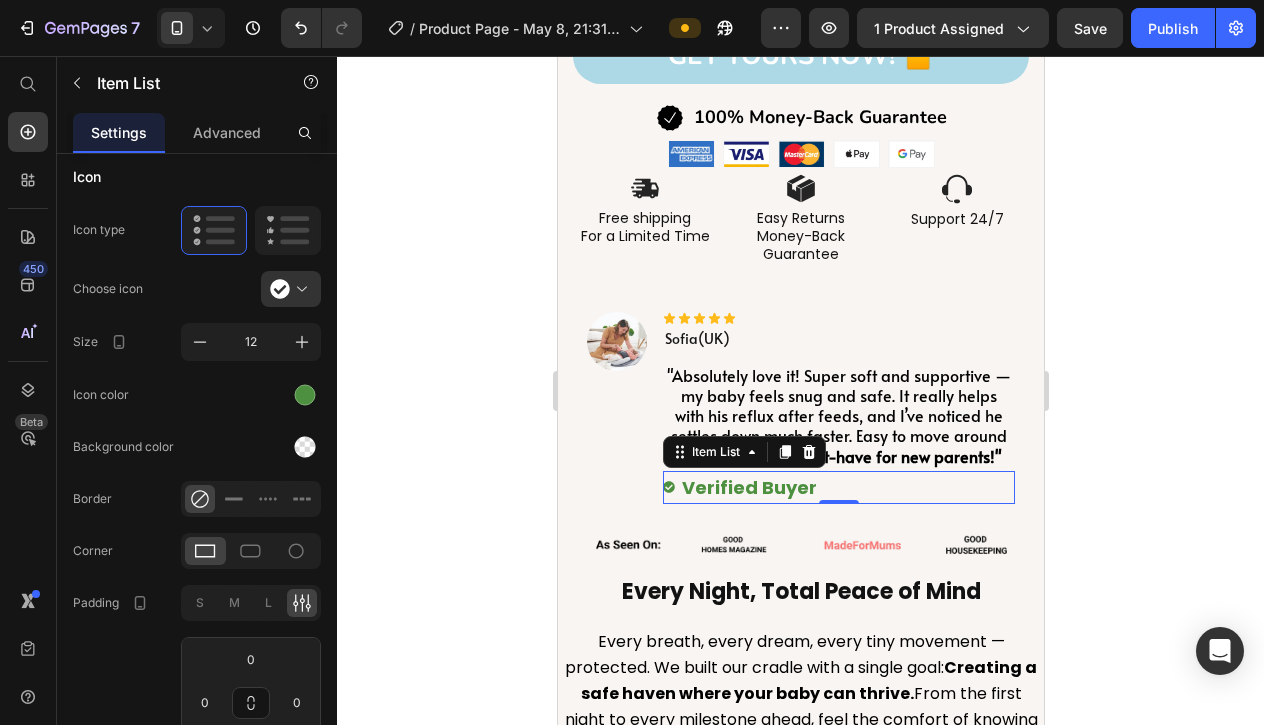 click on "Verified Buyer" at bounding box center [838, 487] 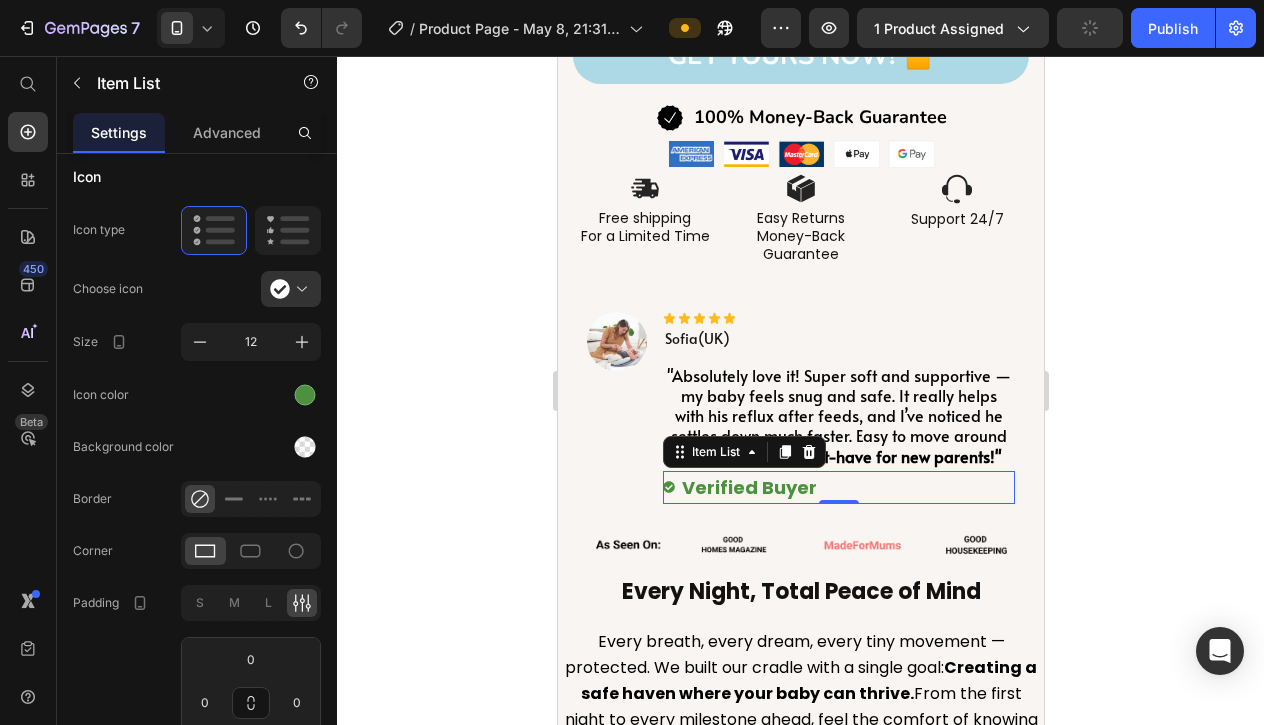 click on "Verified Buyer" at bounding box center [748, 487] 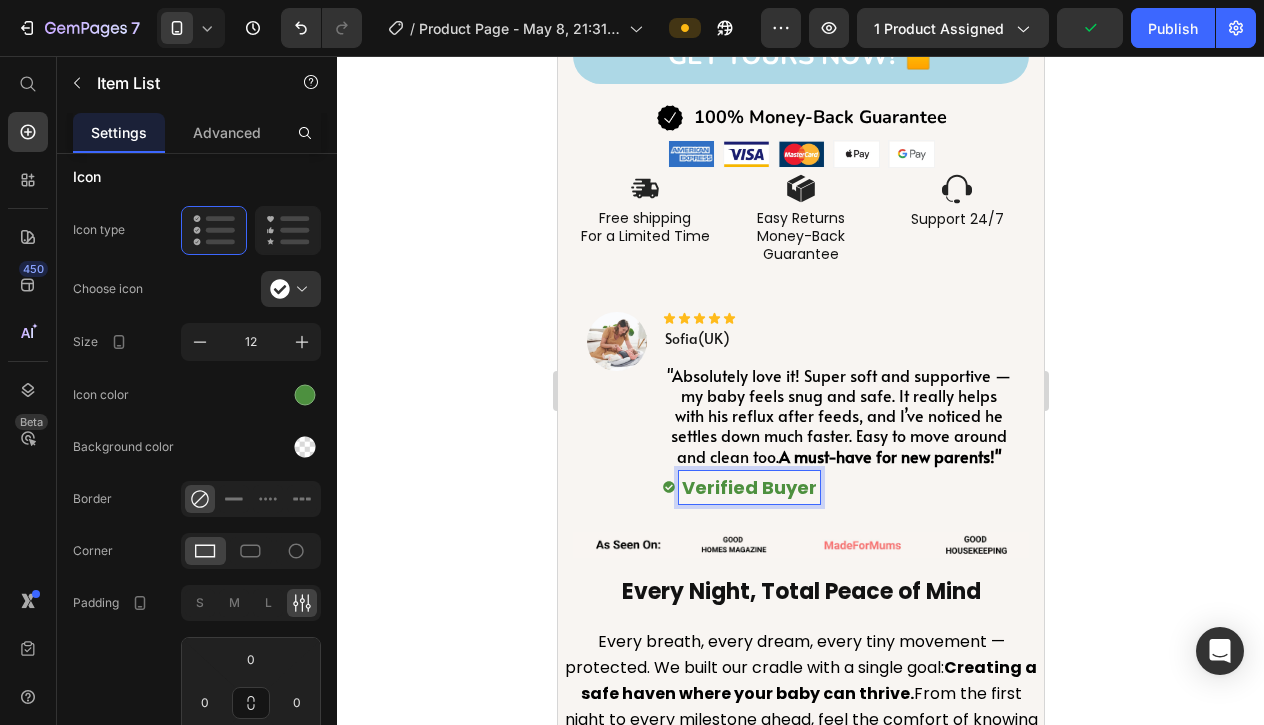 click on "Verified Buyer" at bounding box center [748, 487] 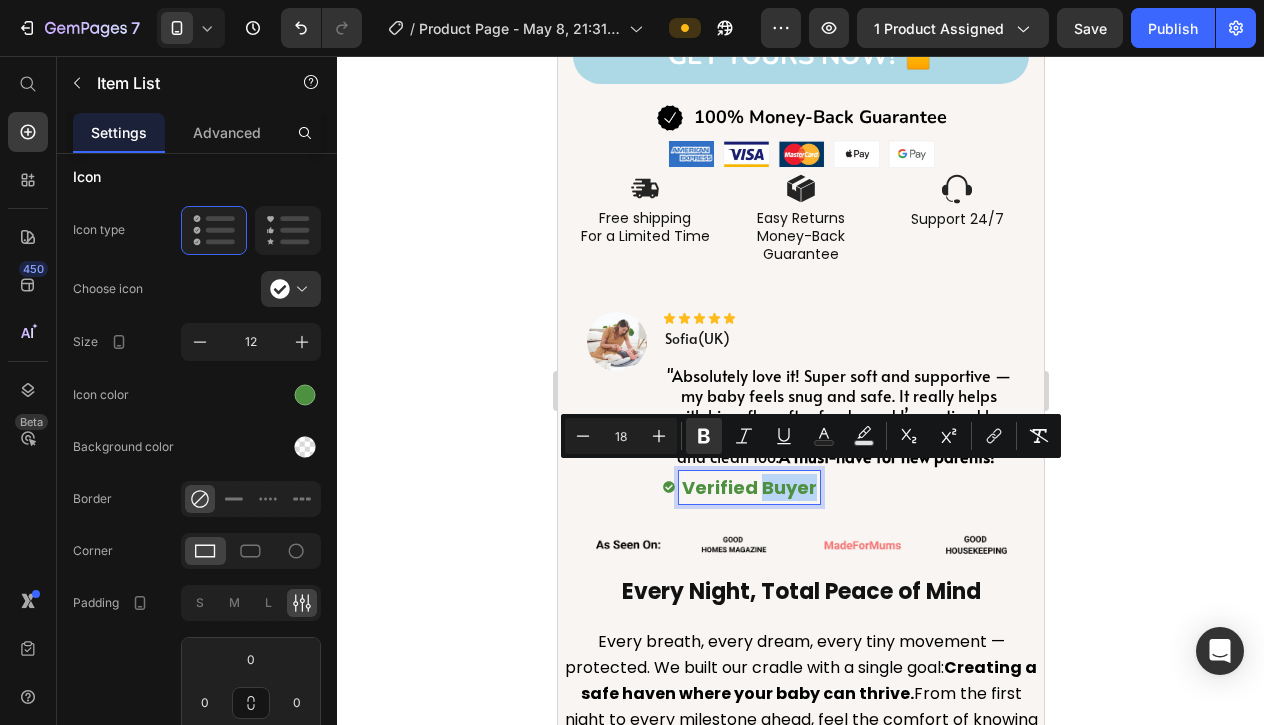 drag, startPoint x: 808, startPoint y: 477, endPoint x: 761, endPoint y: 477, distance: 47 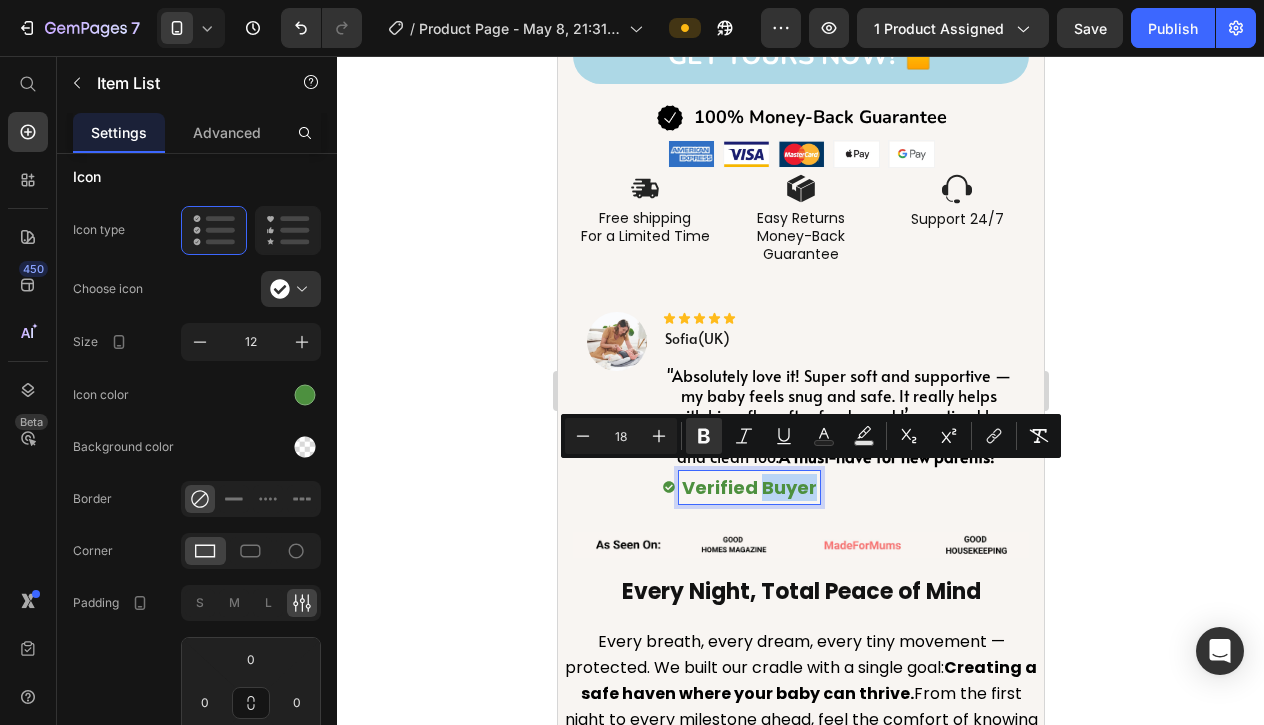 click on "Verified Buyer" at bounding box center (748, 487) 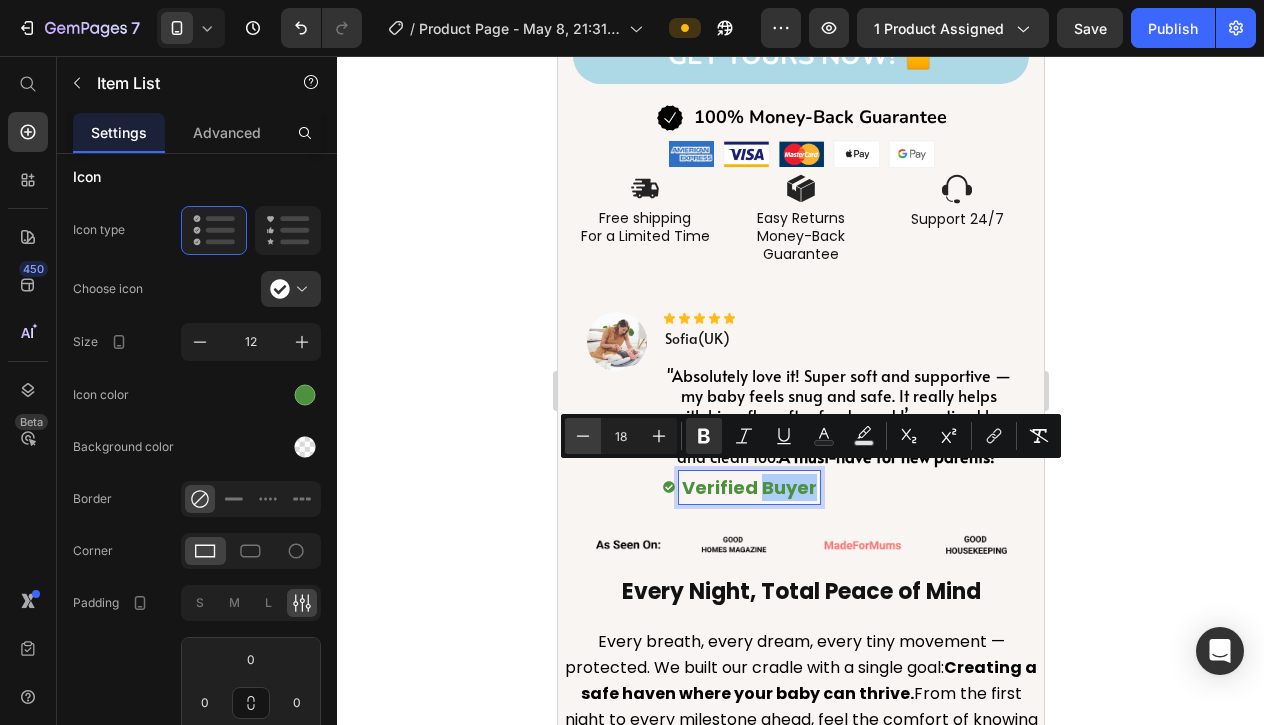 click 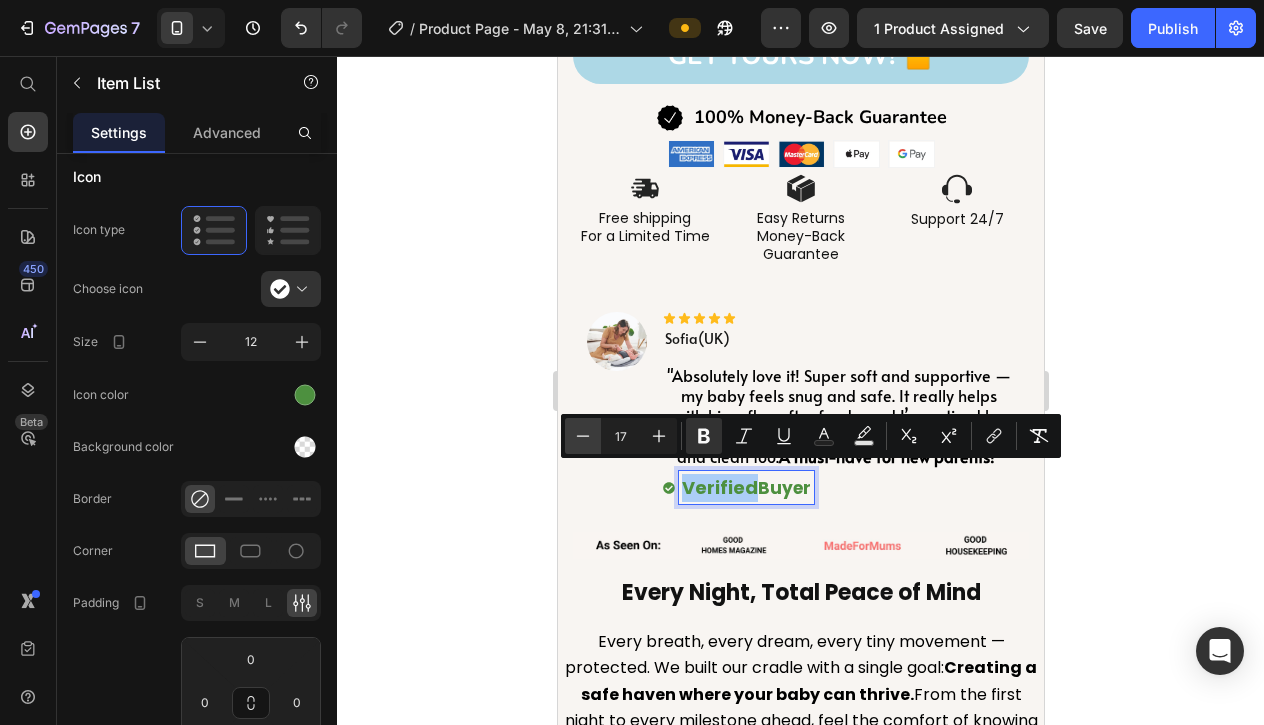 click 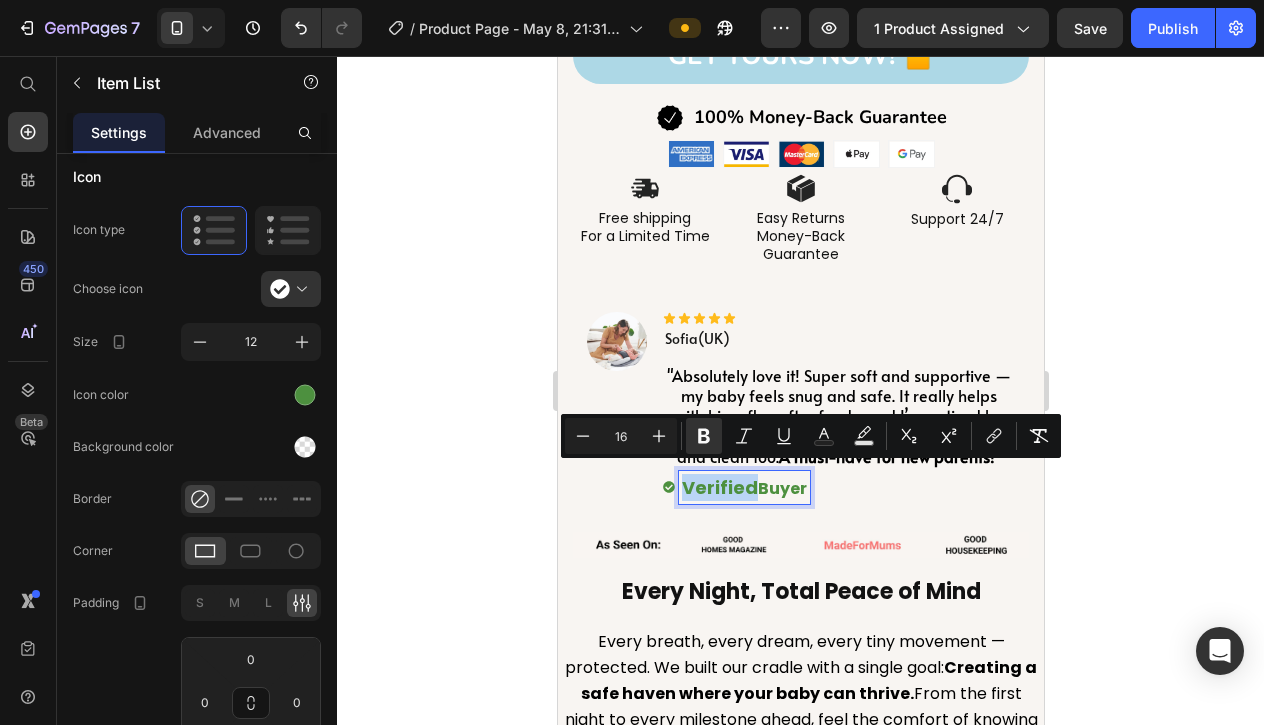 type on "18" 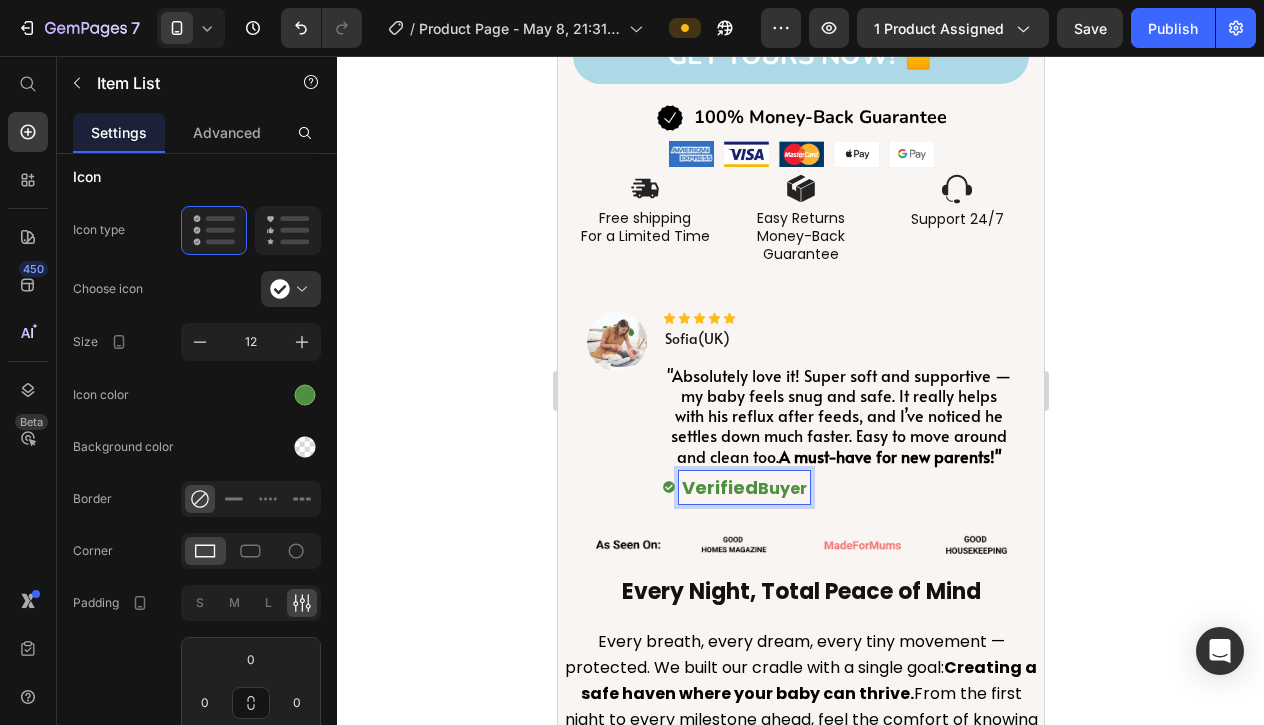 click on "Verified" at bounding box center [719, 487] 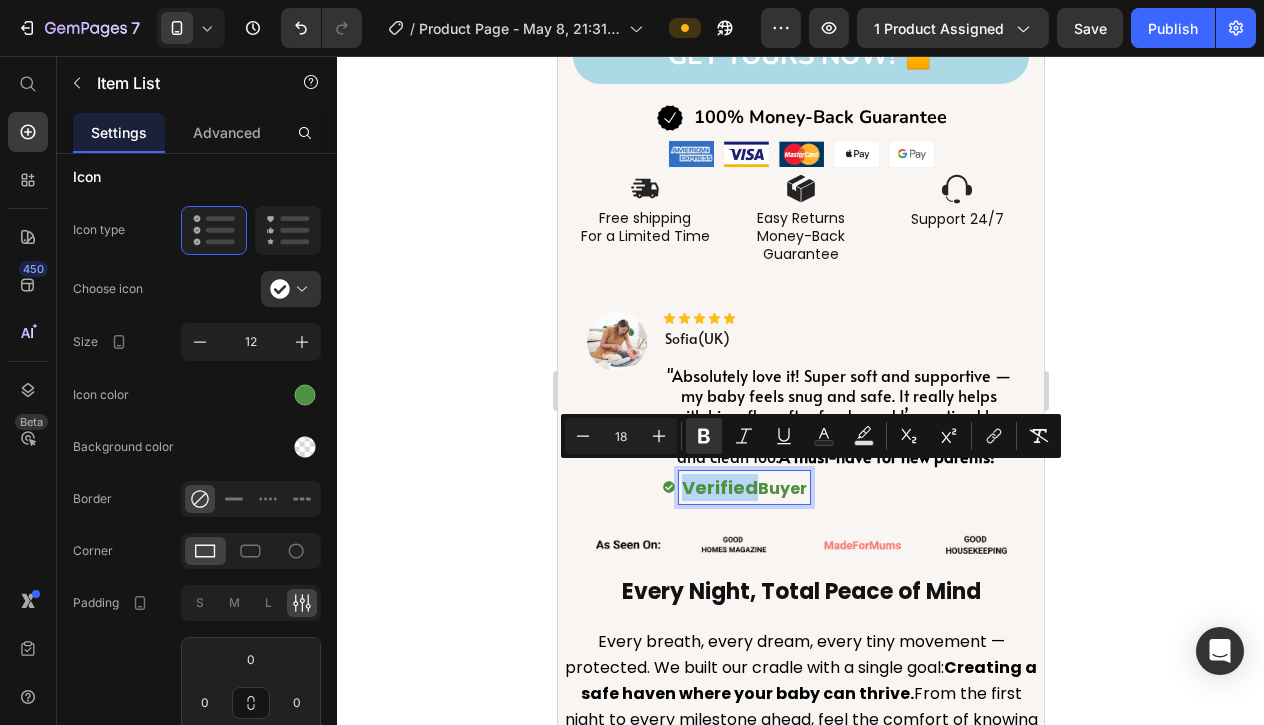 drag, startPoint x: 751, startPoint y: 478, endPoint x: 686, endPoint y: 477, distance: 65.00769 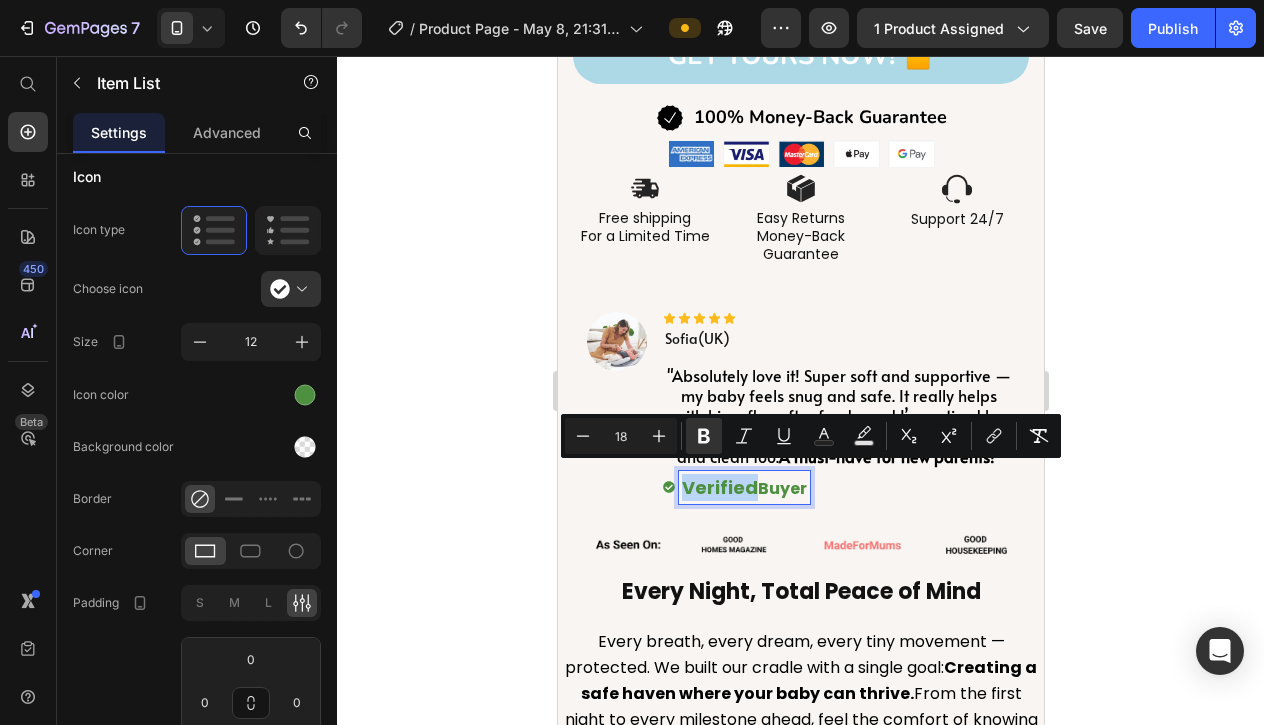 click on "Verified" at bounding box center [719, 487] 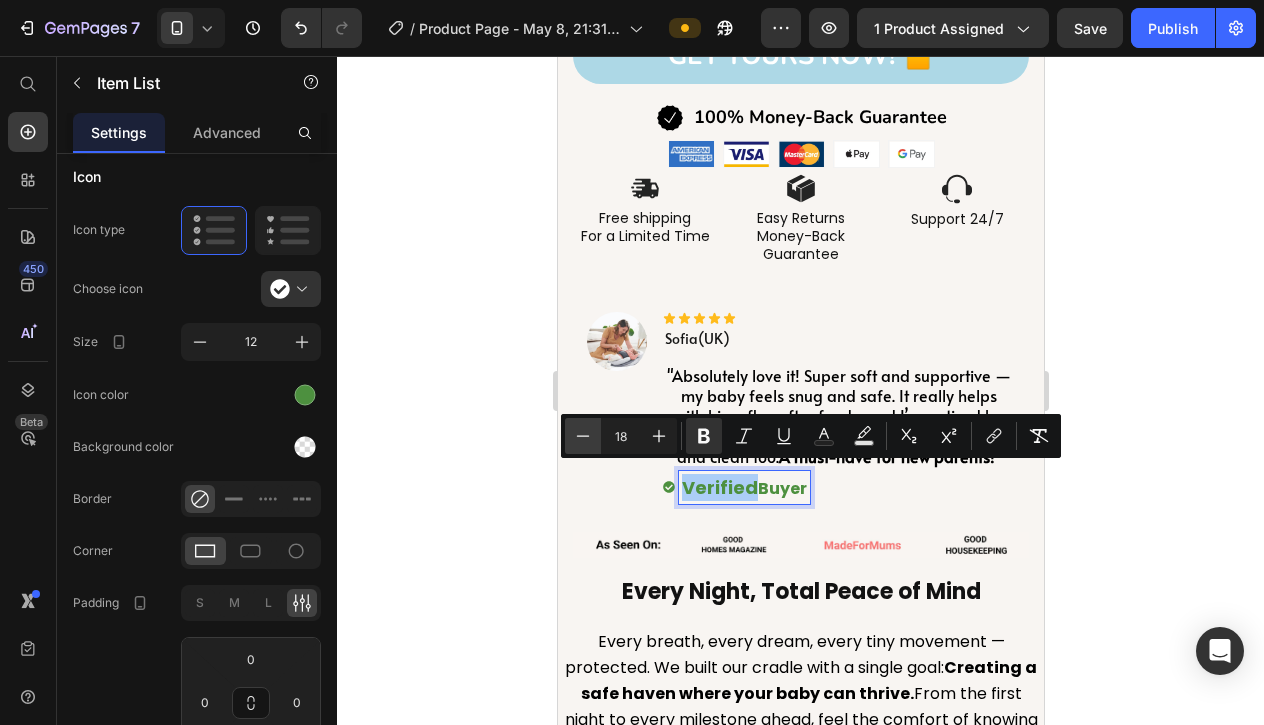 click 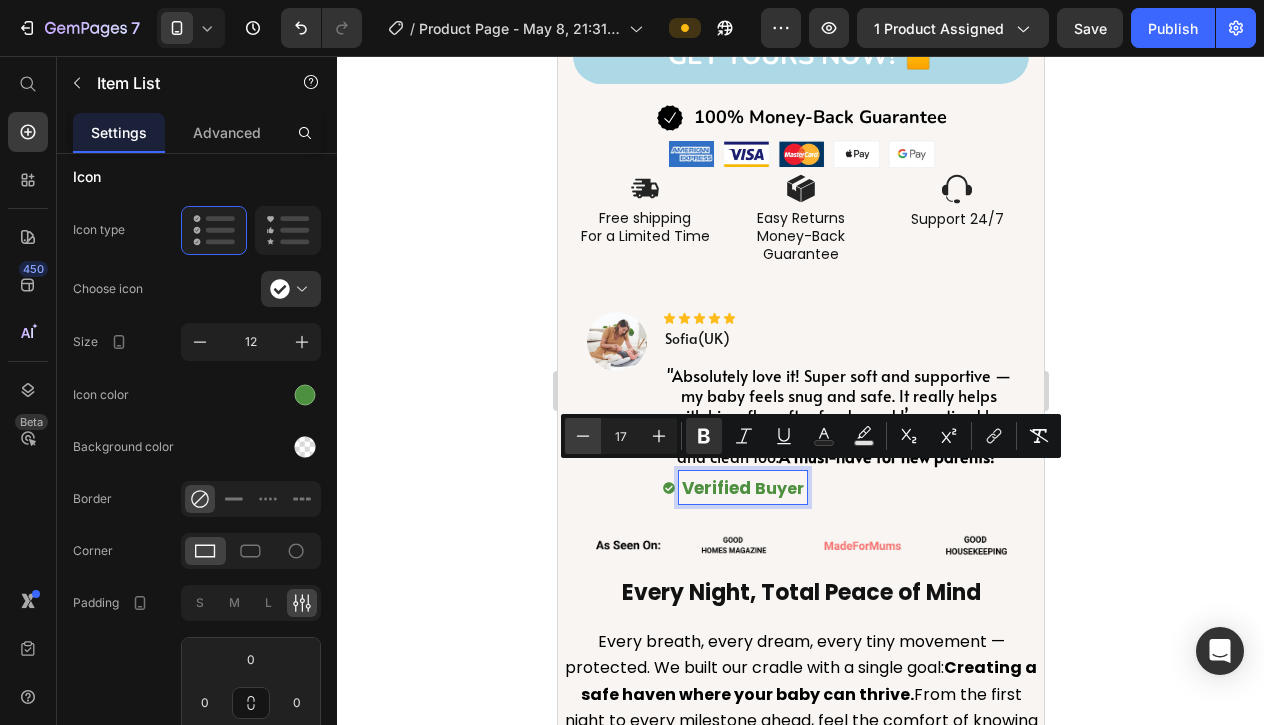 click 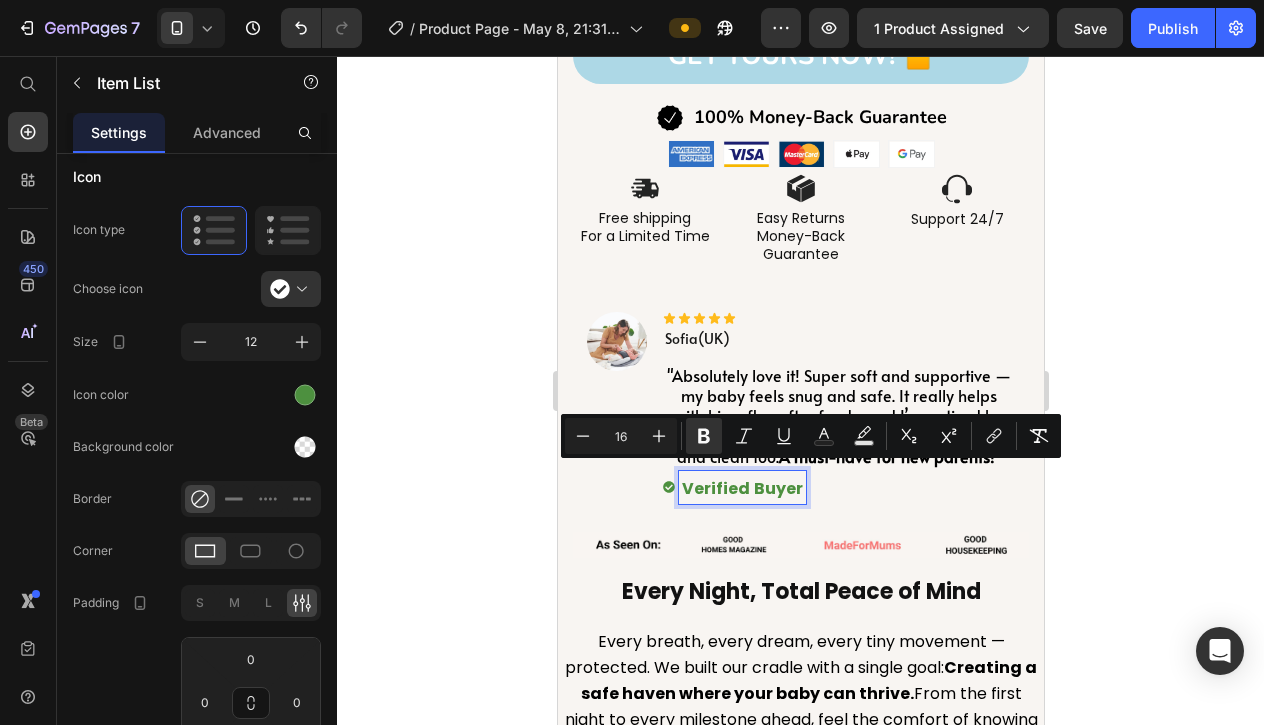 click on "Verified   Buyer" at bounding box center (838, 487) 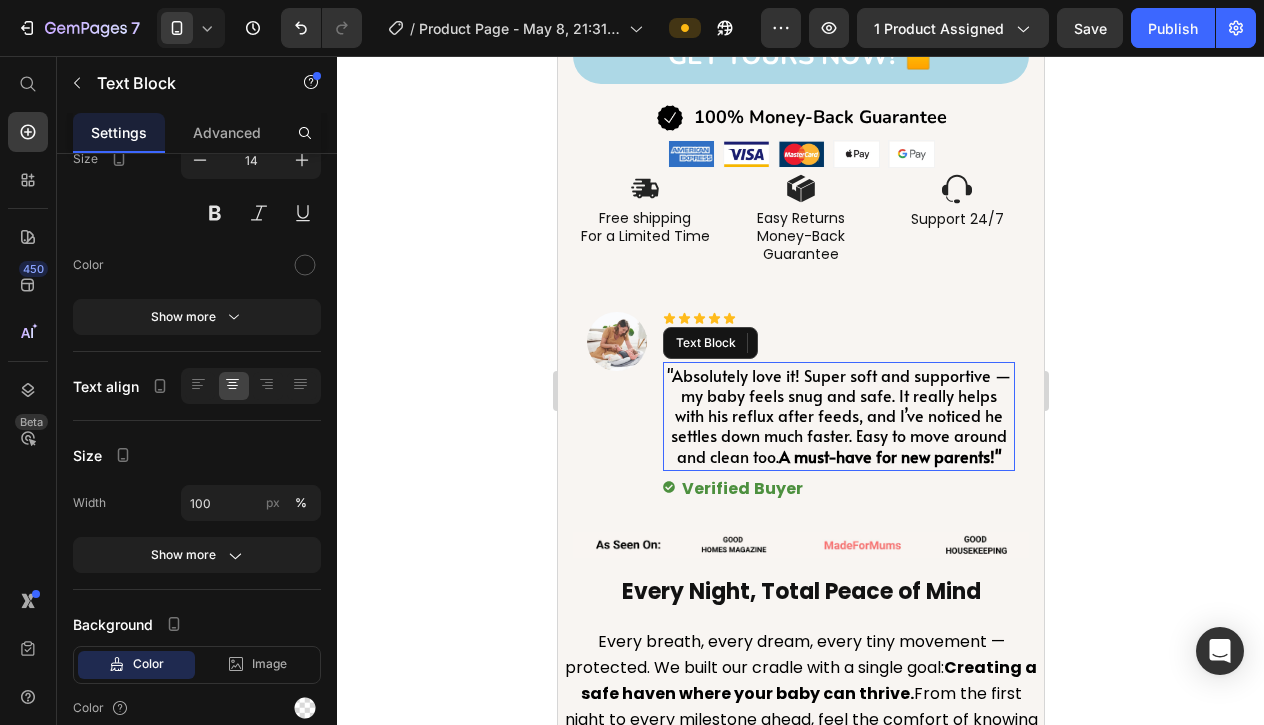 click on ""Absolutely love it! Super soft and supportive — my baby feels snug and safe. It really helps with his reflux after feeds, and I’ve noticed he settles down much faster. Easy to move around and clean too.  A must-have for new parents!"" at bounding box center (838, 415) 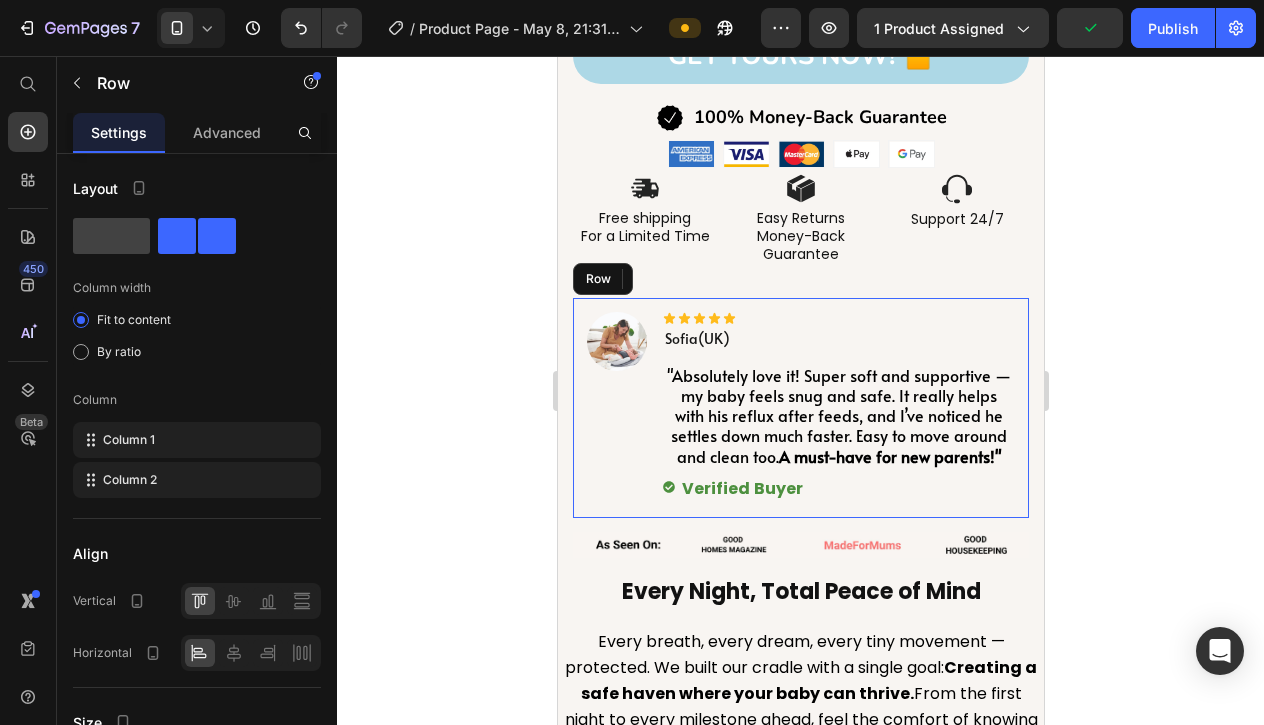 click on "Image Icon Icon Icon Icon Icon Icon List [PERSON]  (UK) Text Block   12 "Absolutely love it! Super soft and supportive — my baby feels snug and safe. It really helps with his reflux after feeds, and I’ve noticed he settles down much faster. Easy to move around and clean too.  A must-have for new parents!" Text Block Verified   Buyer Item List Row" at bounding box center (800, 408) 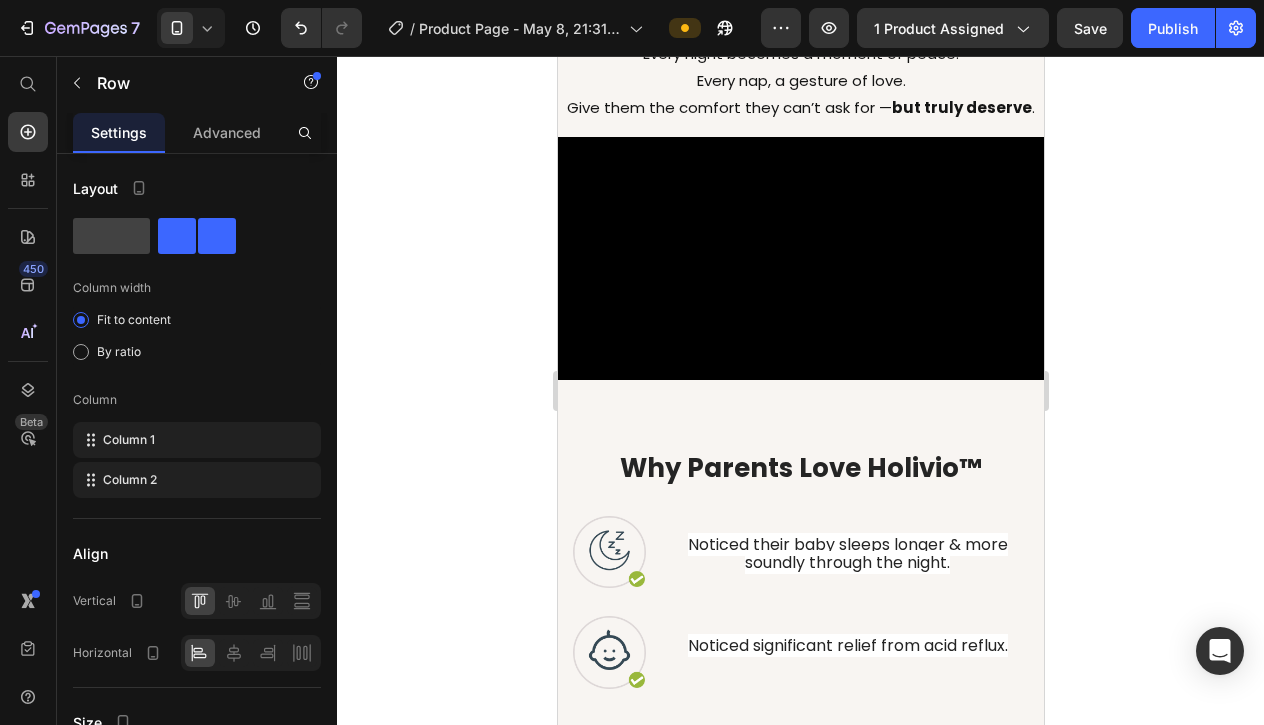 scroll, scrollTop: 2795, scrollLeft: 0, axis: vertical 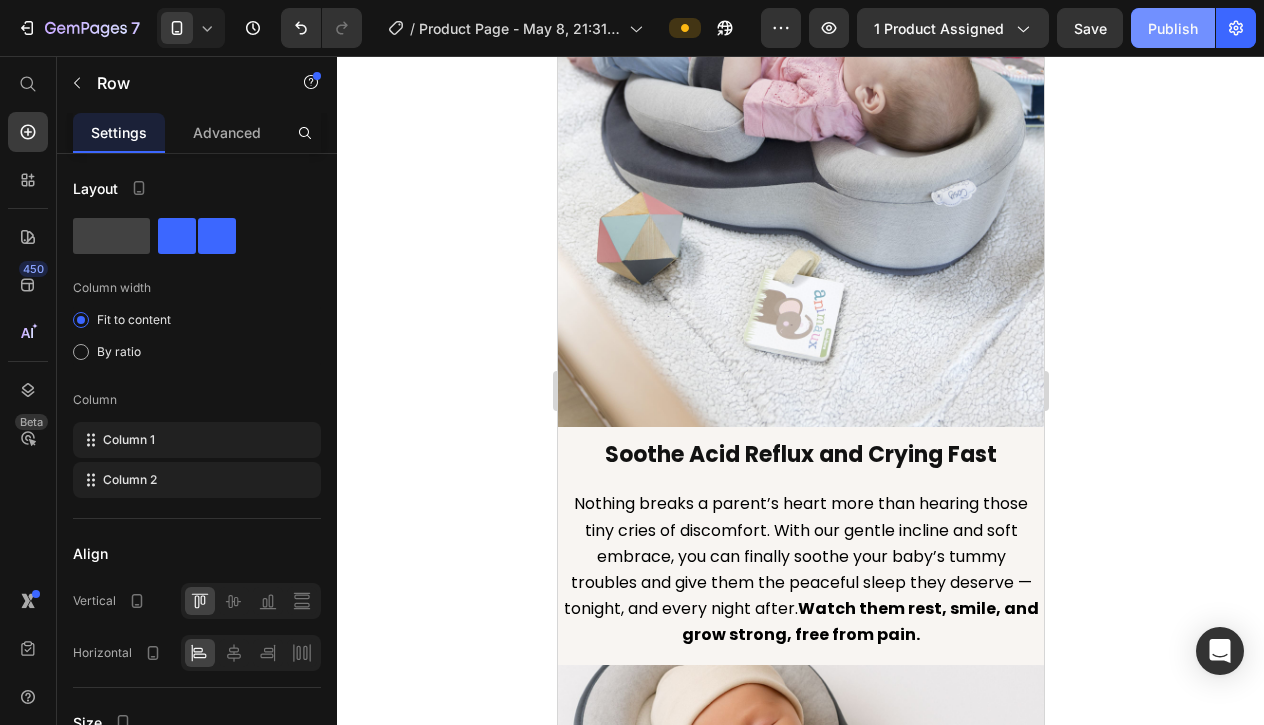 click on "Publish" at bounding box center (1173, 28) 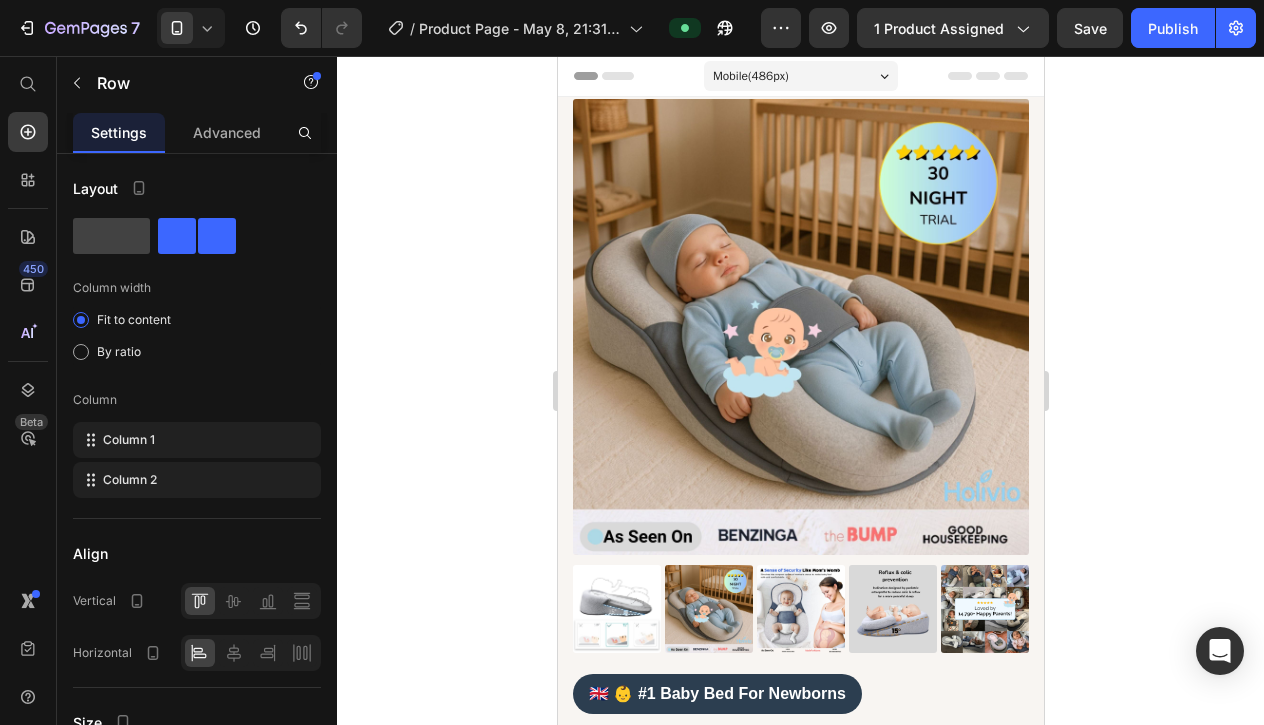 scroll, scrollTop: 0, scrollLeft: 0, axis: both 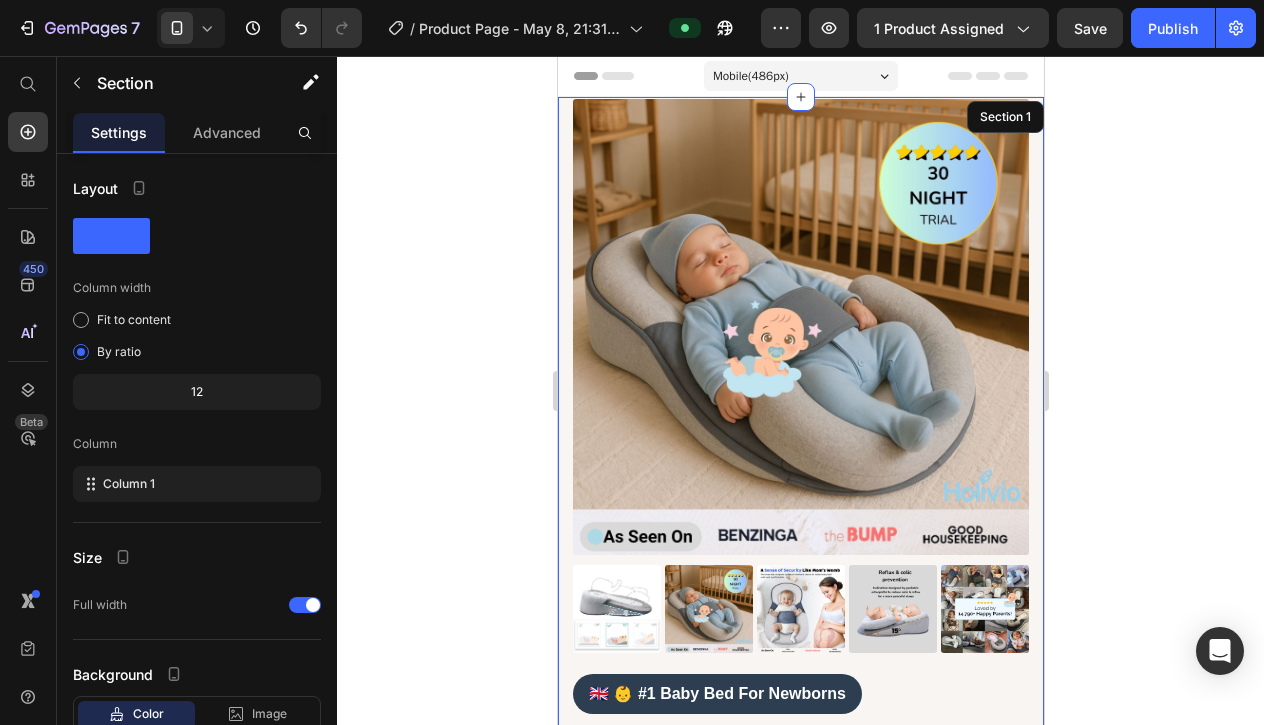 click on "Product Images
🇬🇧 👶 #1 Baby Bed For Newborns
Custom Code ESSENTIAL FOR BABIES 0-18 MONTHS Text Block                Icon                Icon                Icon                Icon
Icon Icon List Hoz Row Rated 4.8/5 by 12.788+ Happy parents Text Block Premium Safety Nest, Anti-Reflux & Healthy Sleep Support Product Title SAVE 20% off Product Badge $87.50 Product Price $69.99 Product Price Row                Title Line
Create a Cozy Nest for Your Baby
Holivio™ is designed to cradle your baby with care and improve digestion naturally
✔
Say Goodbye to Sleepless Nights
✔
No More Colic & Reflux
✔
Designed by Pediatric Osteopaths
✔
Hypoallergenic & Breathable Materials
✔
Easy to Clean & Transport
✔
Reduce SIDS Risk
Custom Code GET YOURS Now! 🔒 Add to Cart
Custom Code Image" at bounding box center [800, 990] 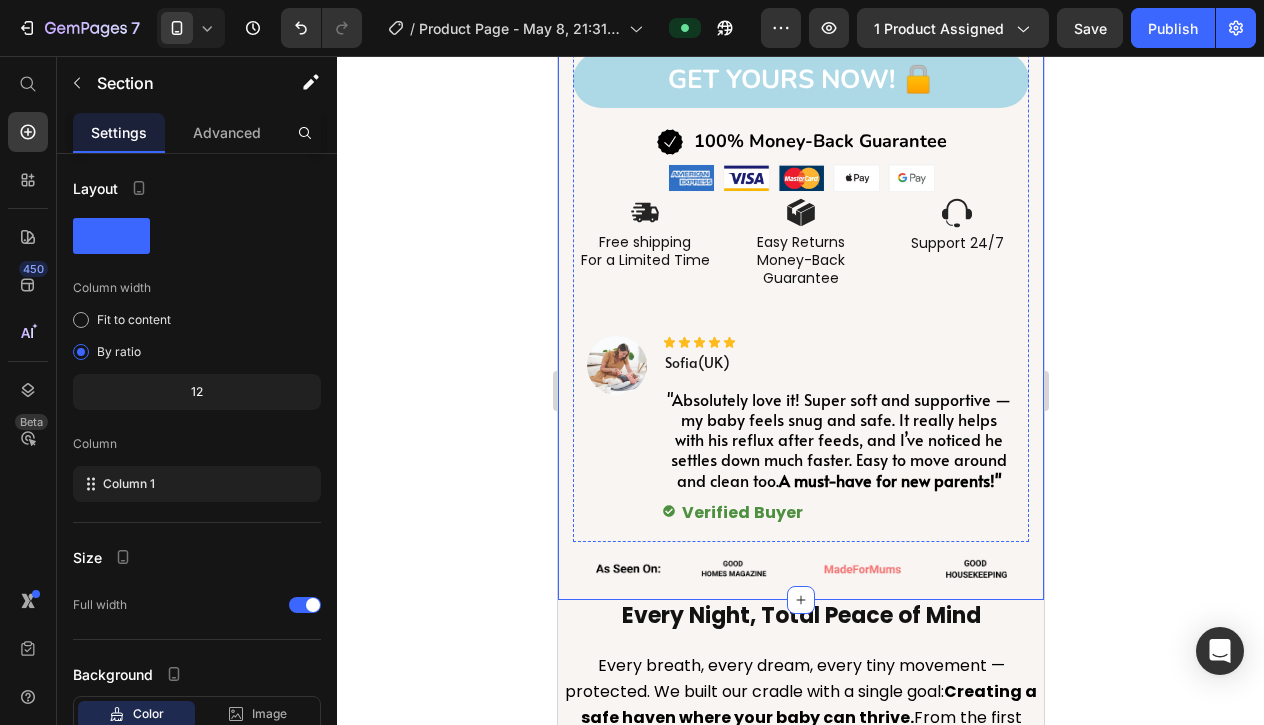 scroll, scrollTop: 1284, scrollLeft: 0, axis: vertical 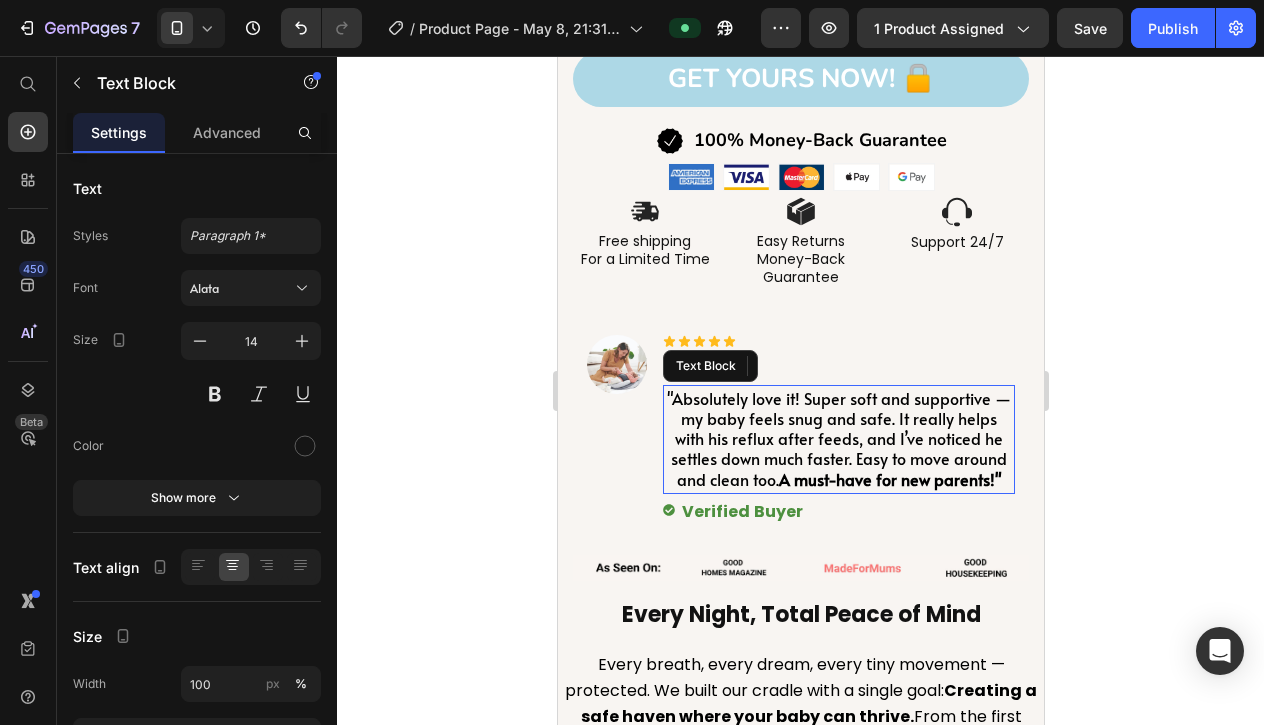 click on ""Absolutely love it! Super soft and supportive — my baby feels snug and safe. It really helps with his reflux after feeds, and I’ve noticed he settles down much faster. Easy to move around and clean too.  A must-have for new parents!"" at bounding box center (838, 438) 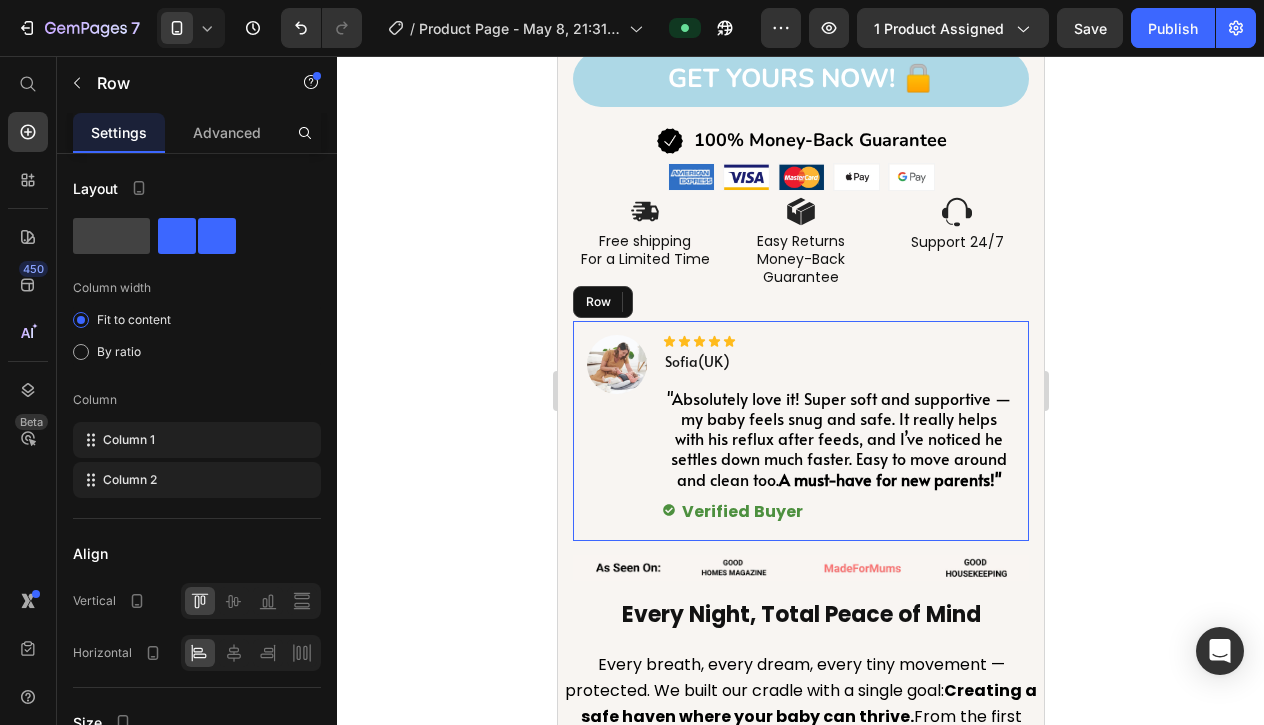 click on "Image Icon Icon Icon Icon Icon Icon List [PERSON]  (UK) Text Block "Absolutely love it! Super soft and supportive — my baby feels snug and safe. It really helps with his reflux after feeds, and I’ve noticed he settles down much faster. Easy to move around and clean too.  A must-have for new parents!" Text Block   0 Verified   Buyer Item List Row" at bounding box center [800, 431] 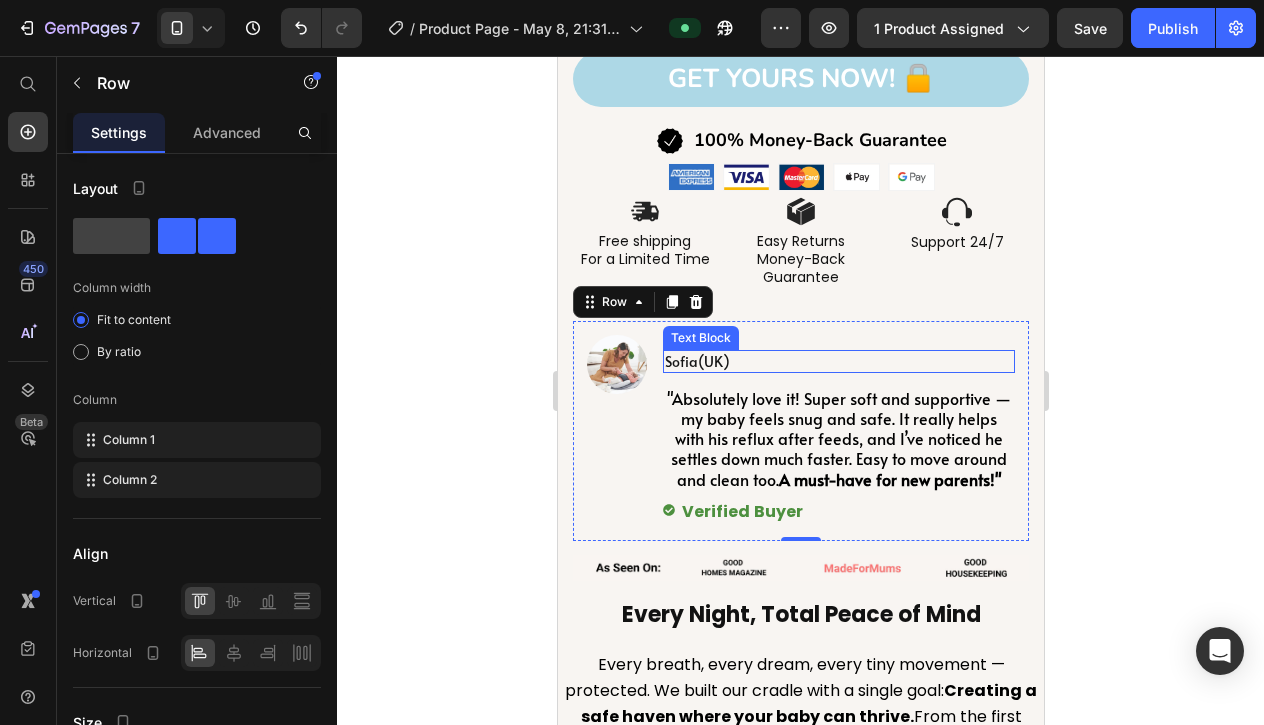 click on "[PERSON]  (UK)" at bounding box center [838, 361] 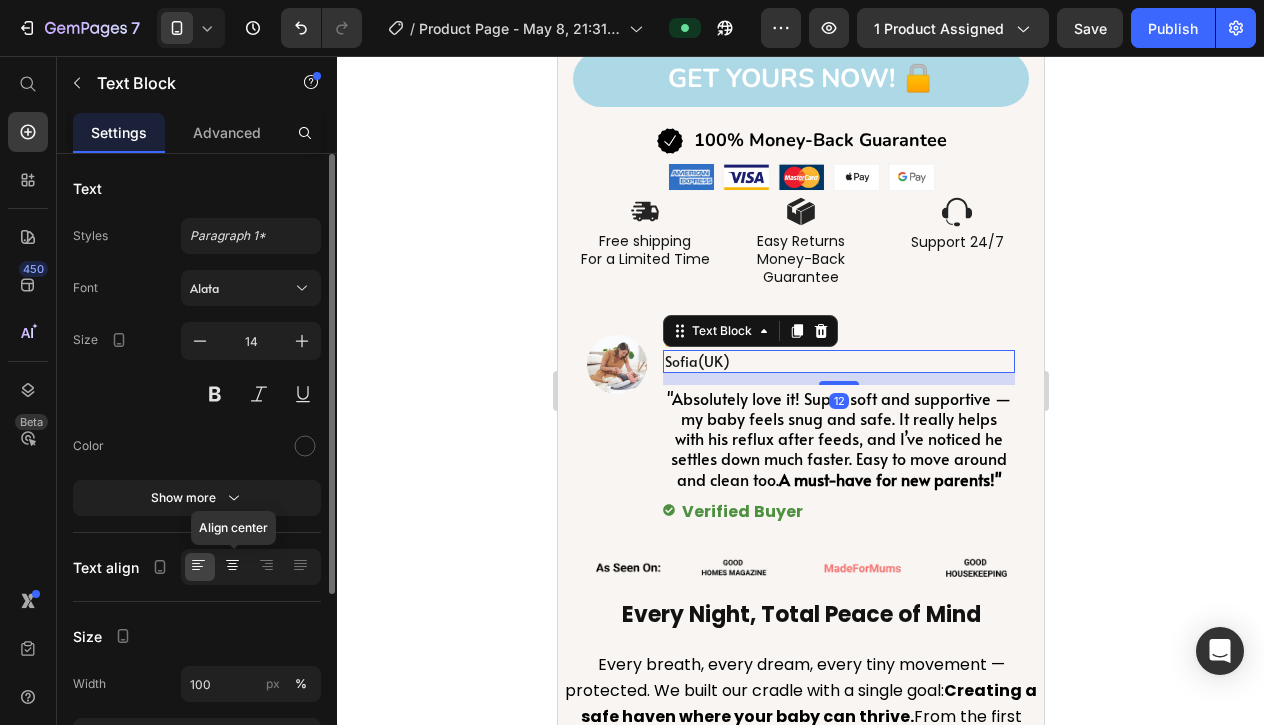 click 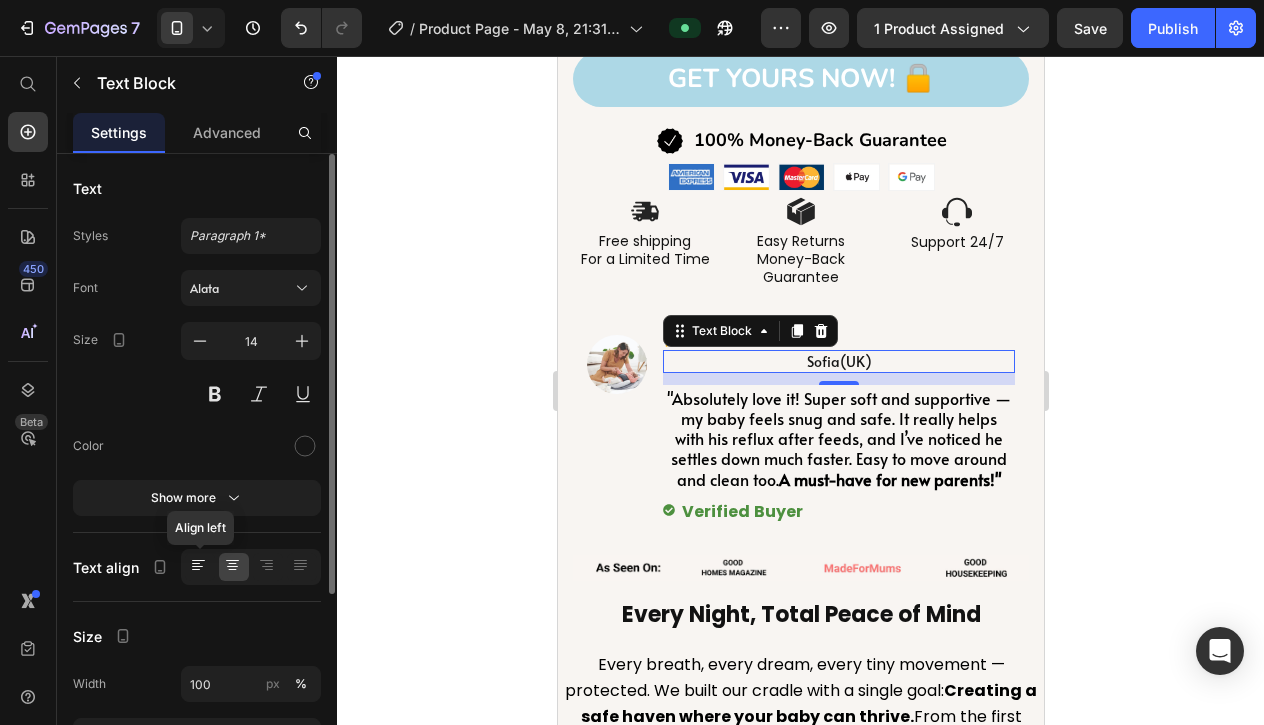 click 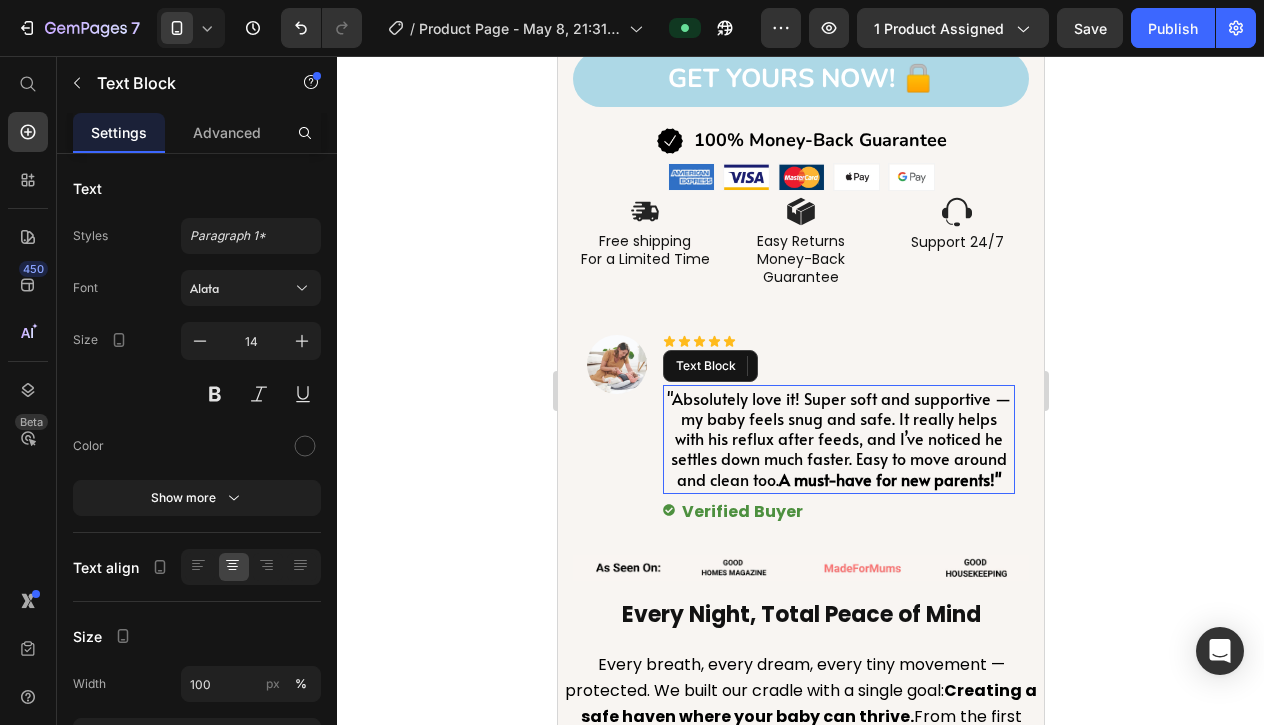 click on ""Absolutely love it! Super soft and supportive — my baby feels snug and safe. It really helps with his reflux after feeds, and I’ve noticed he settles down much faster. Easy to move around and clean too.  A must-have for new parents!"" at bounding box center (838, 438) 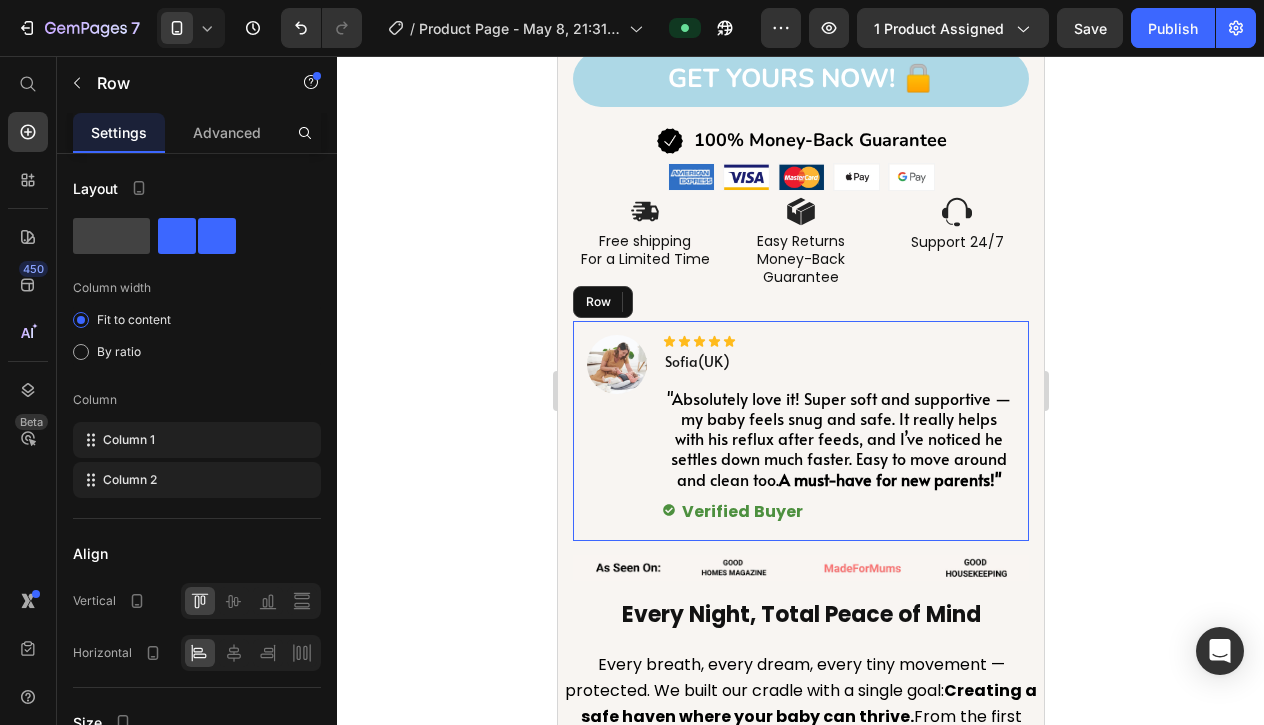 click on "Image Icon Icon Icon Icon Icon Icon List [PERSON]  (UK) Text Block "Absolutely love it! Super soft and supportive — my baby feels snug and safe. It really helps with his reflux after feeds, and I’ve noticed he settles down much faster. Easy to move around and clean too.  A must-have for new parents!" Text Block   0 Verified   Buyer Item List Row" at bounding box center (800, 431) 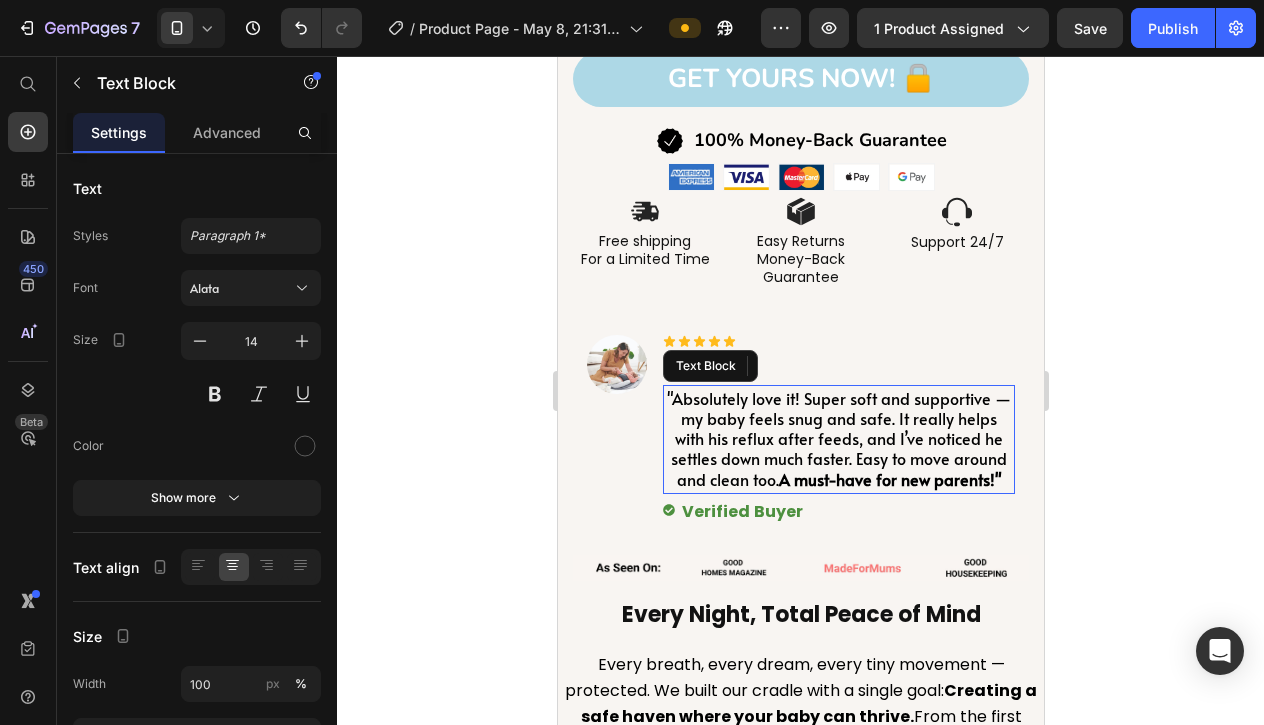click on ""Absolutely love it! Super soft and supportive — my baby feels snug and safe. It really helps with his reflux after feeds, and I’ve noticed he settles down much faster. Easy to move around and clean too.  A must-have for new parents!"" at bounding box center [838, 438] 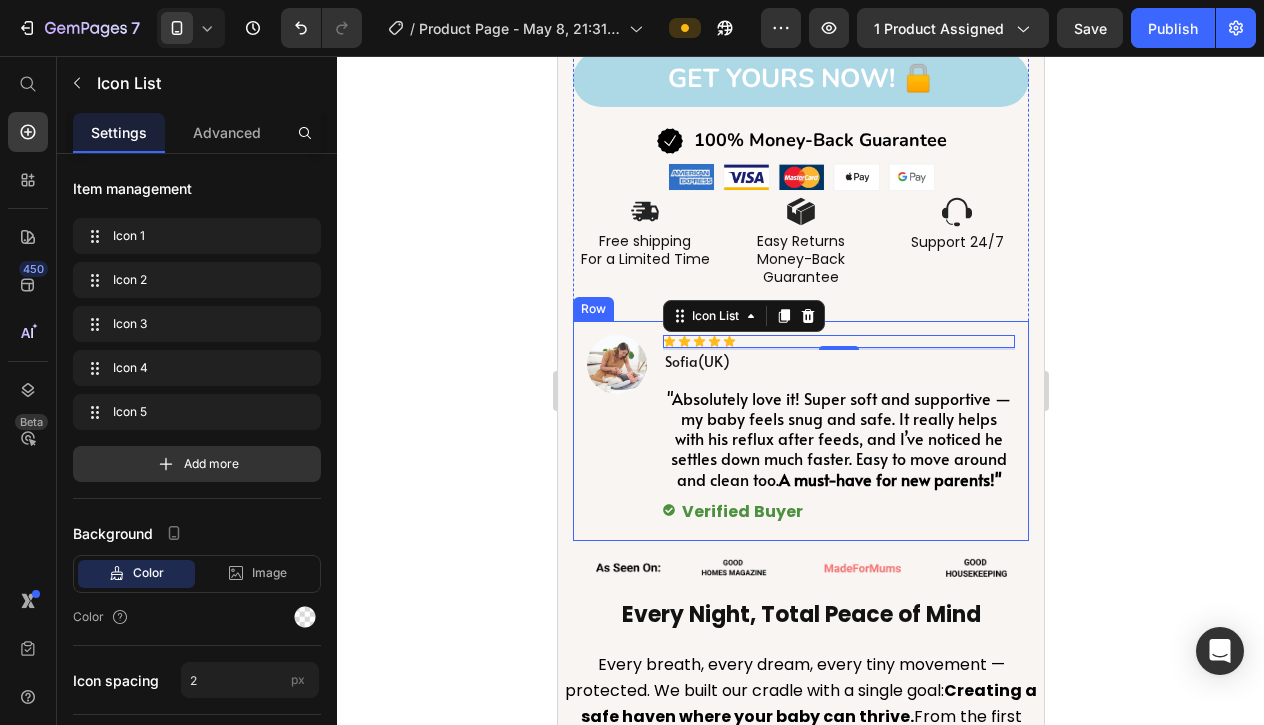 click on "Icon Icon Icon Icon Icon Icon List   2 [PERSON]  (UK) Text Block "Absolutely love it! Super soft and supportive — my baby feels snug and safe. It really helps with his reflux after feeds, and I’ve noticed he settles down much faster. Easy to move around and clean too.  A must-have for new parents!" Text Block Verified   Buyer Item List" at bounding box center (838, 431) 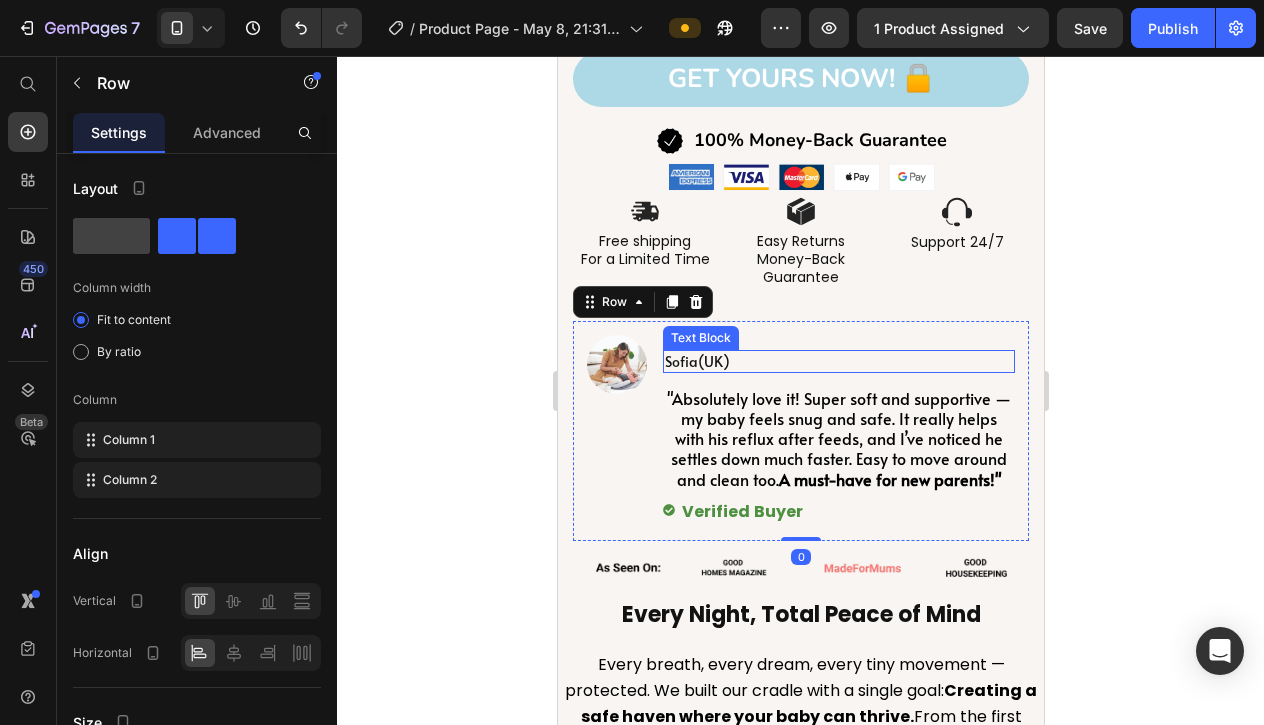 click on "[PERSON]  (UK)" at bounding box center [838, 361] 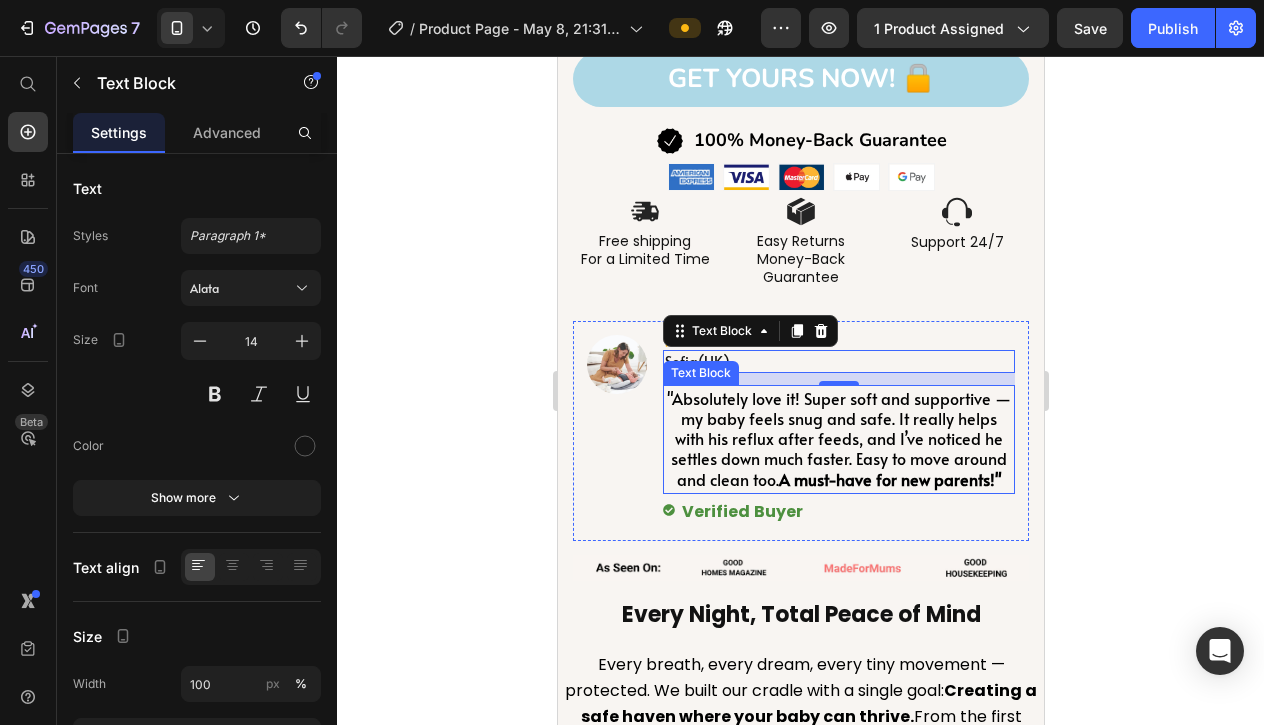 click on ""Absolutely love it! Super soft and supportive — my baby feels snug and safe. It really helps with his reflux after feeds, and I’ve noticed he settles down much faster. Easy to move around and clean too.  A must-have for new parents!"" at bounding box center [838, 439] 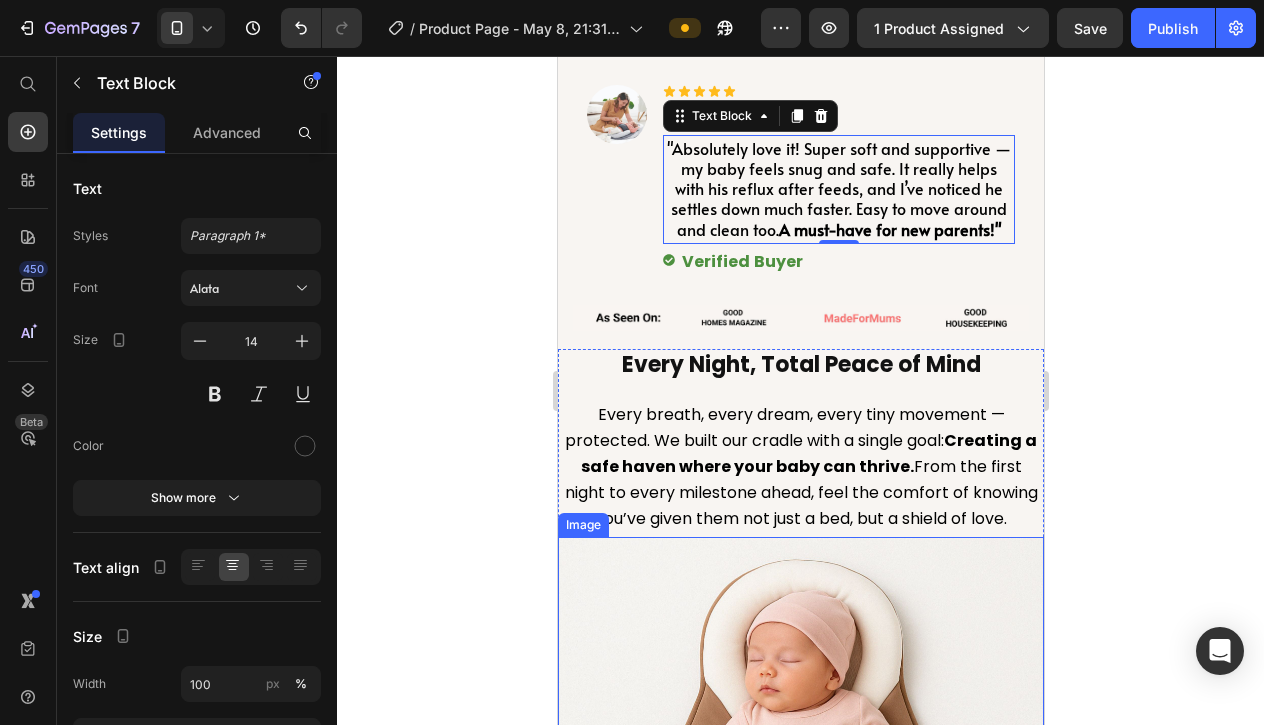 scroll, scrollTop: 1522, scrollLeft: 0, axis: vertical 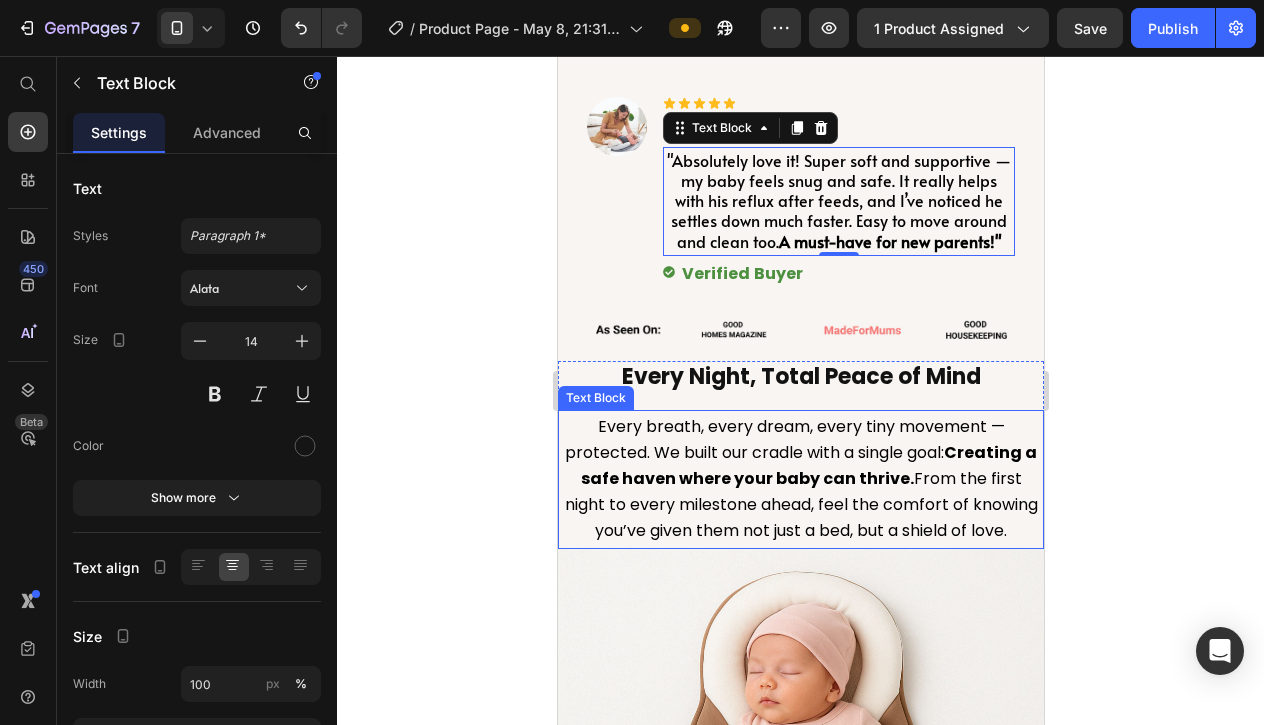 click on "Every breath, every dream, every tiny movement — protected. We built our cradle with a single goal:  Creating a safe haven where your baby can thrive.  From the first night to every milestone ahead, feel the comfort of knowing you’ve given them not just a bed, but a shield of love." at bounding box center (800, 479) 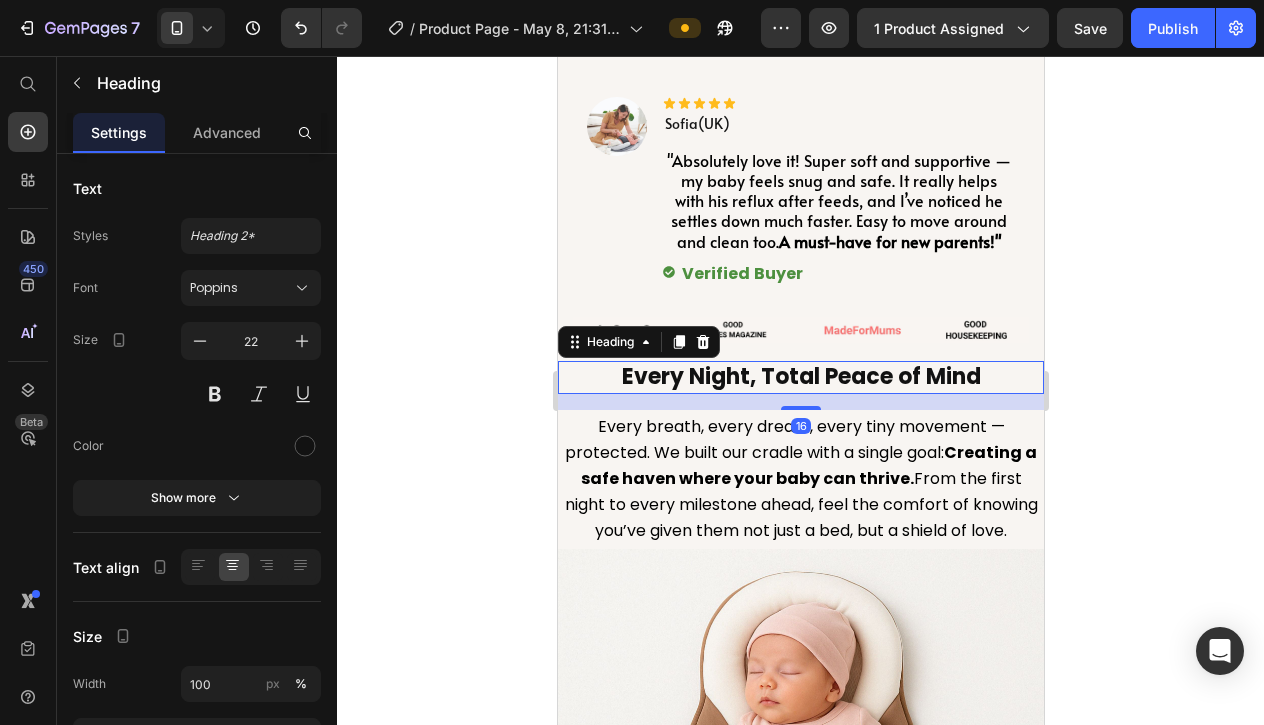 click on "Every Night, Total Peace of Mind" at bounding box center [800, 376] 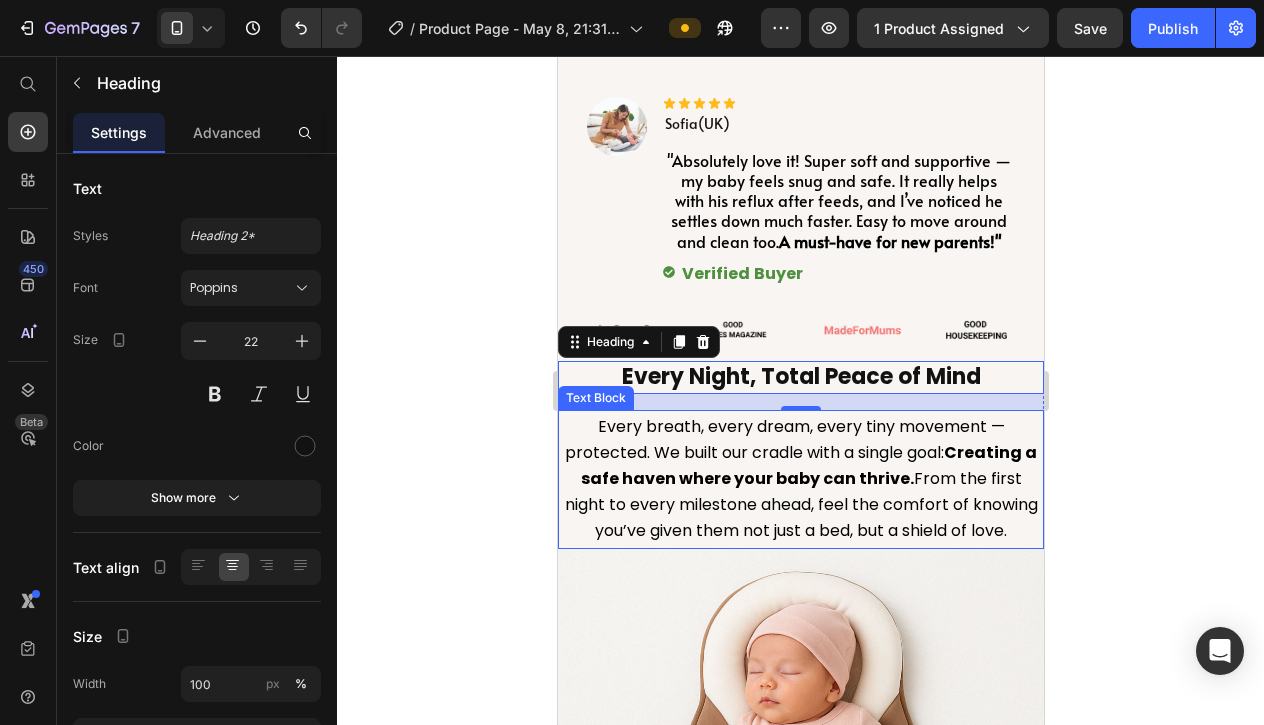 click on "Every breath, every dream, every tiny movement — protected. We built our cradle with a single goal:  Creating a safe haven where your baby can thrive.  From the first night to every milestone ahead, feel the comfort of knowing you’ve given them not just a bed, but a shield of love." at bounding box center [800, 479] 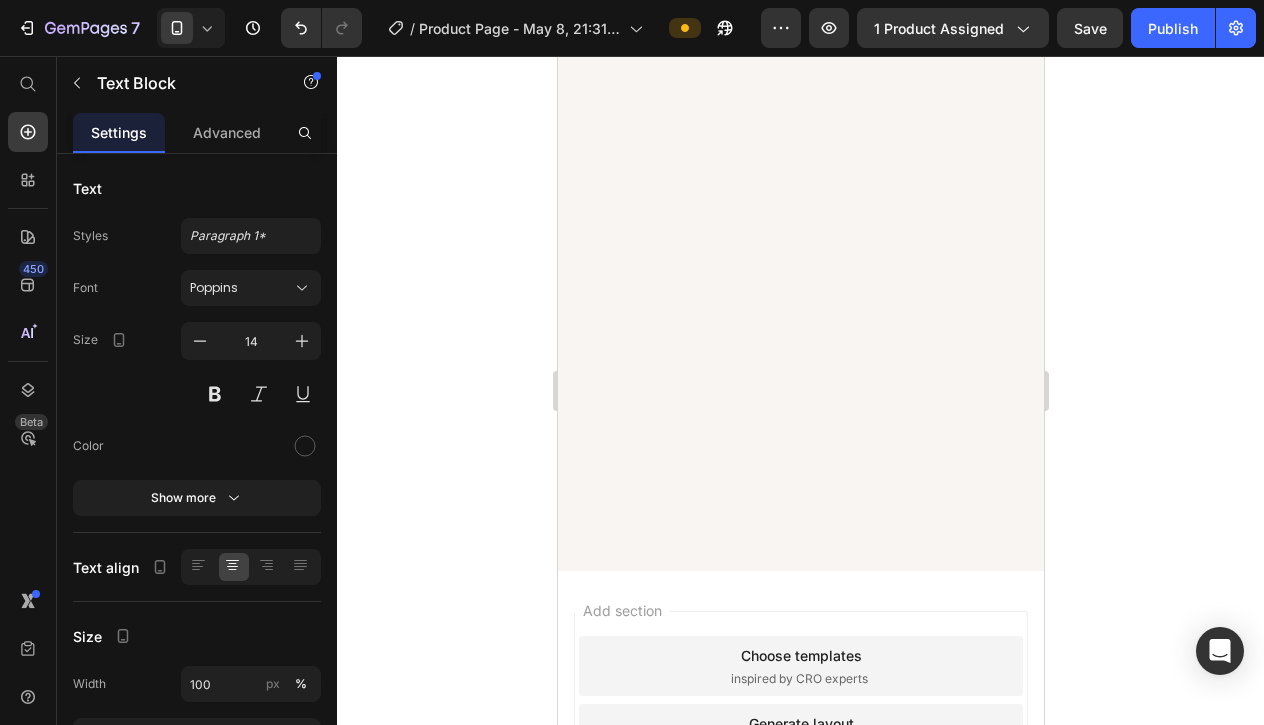 scroll, scrollTop: 5758, scrollLeft: 0, axis: vertical 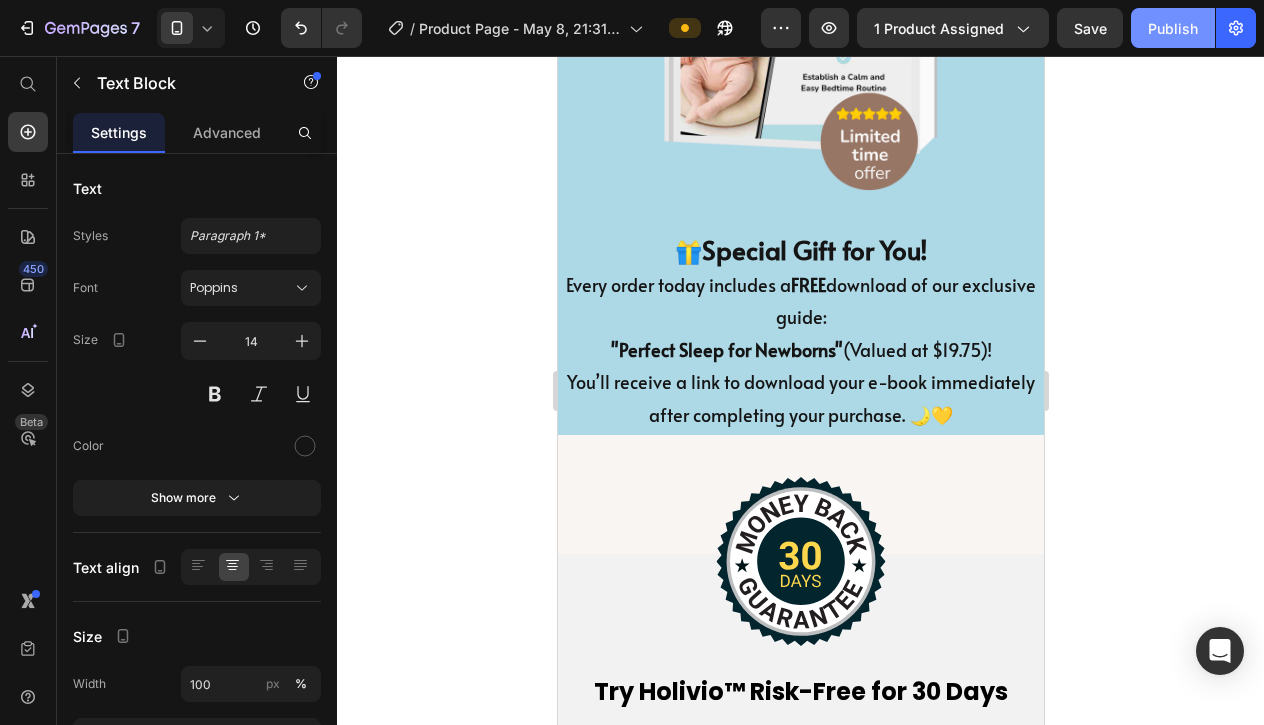 click on "Publish" at bounding box center (1173, 28) 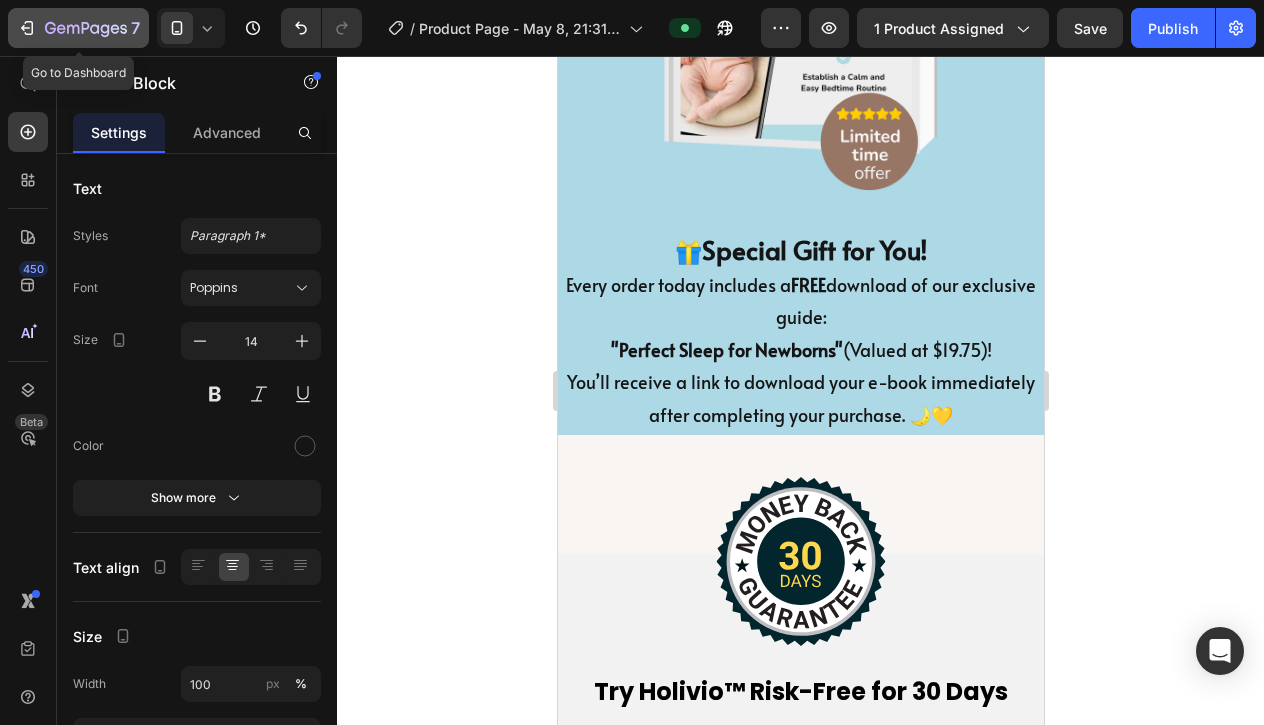 click 